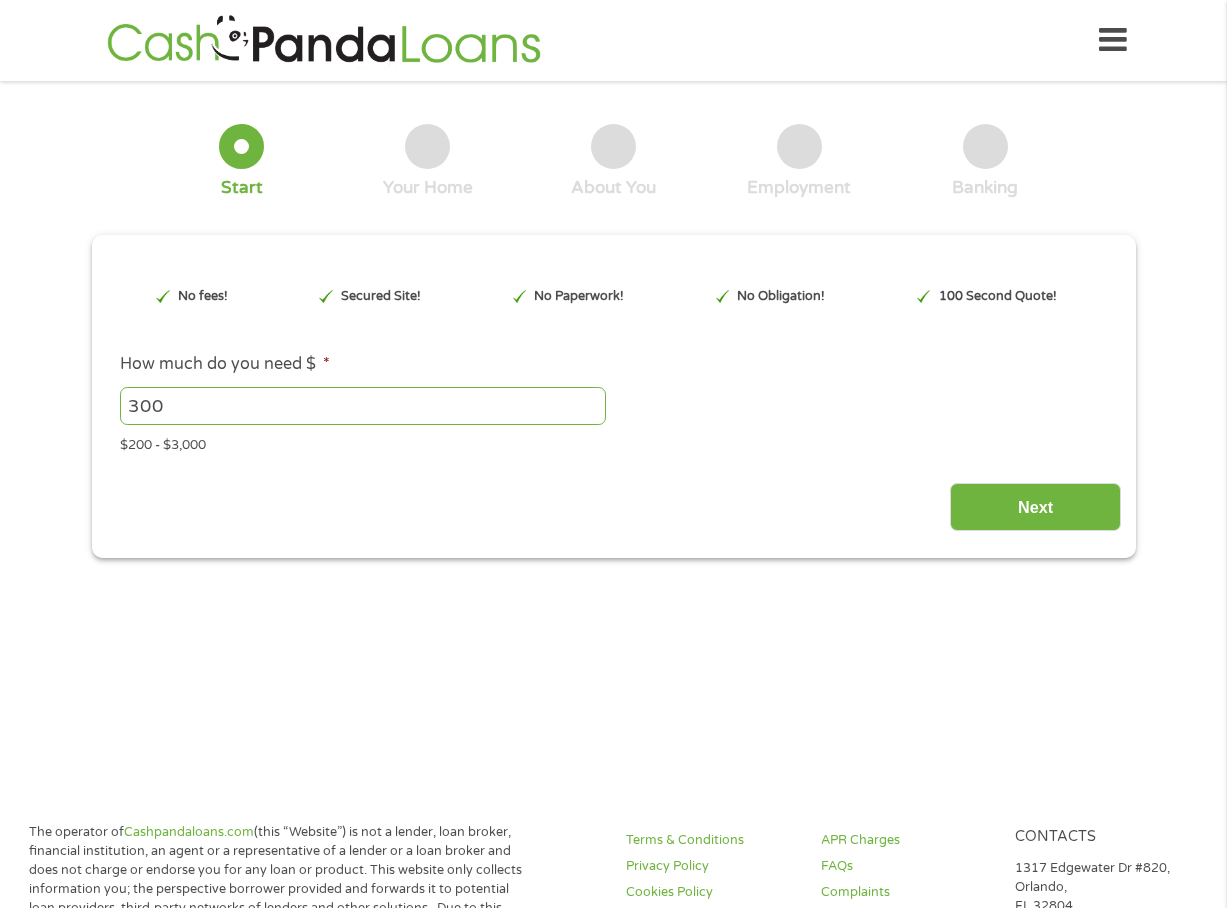 scroll, scrollTop: 0, scrollLeft: 0, axis: both 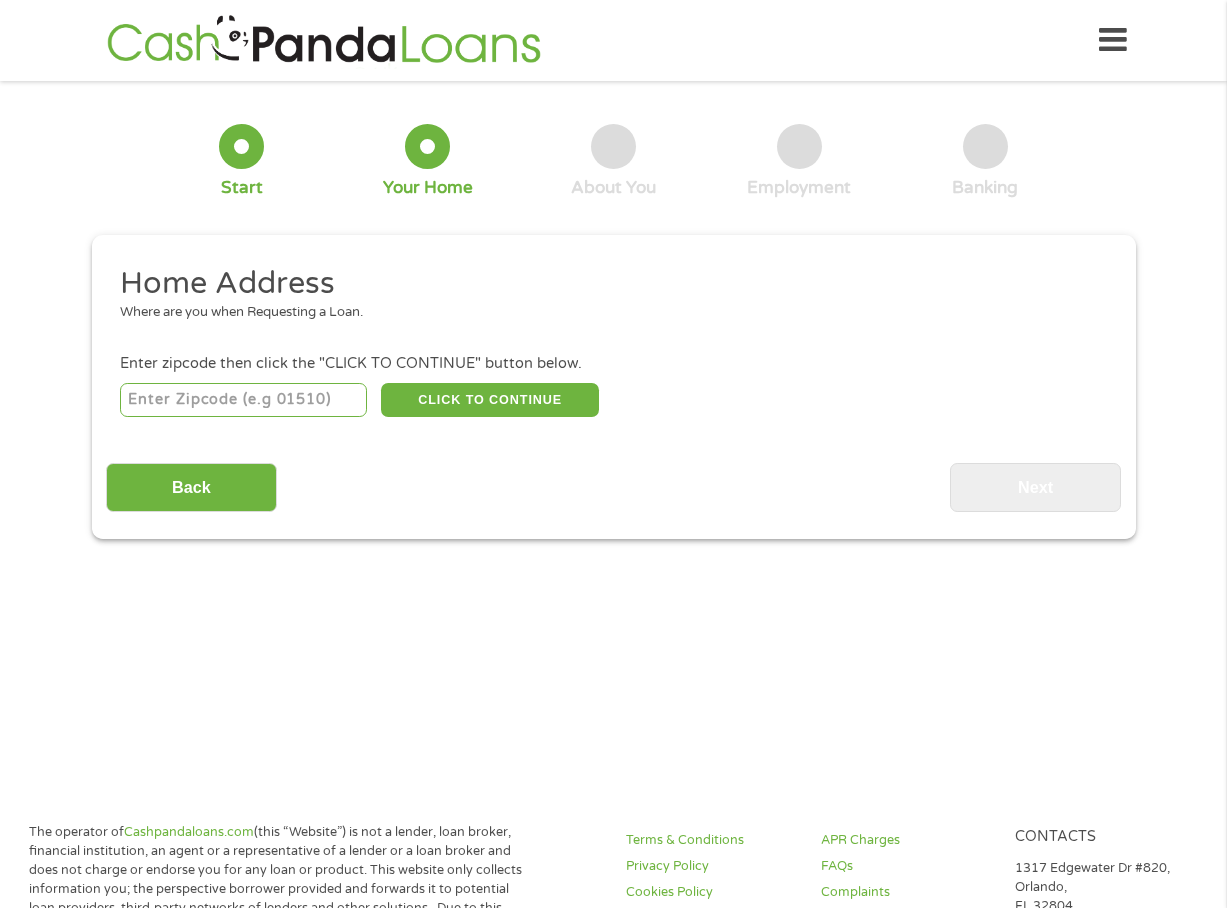 click at bounding box center [243, 400] 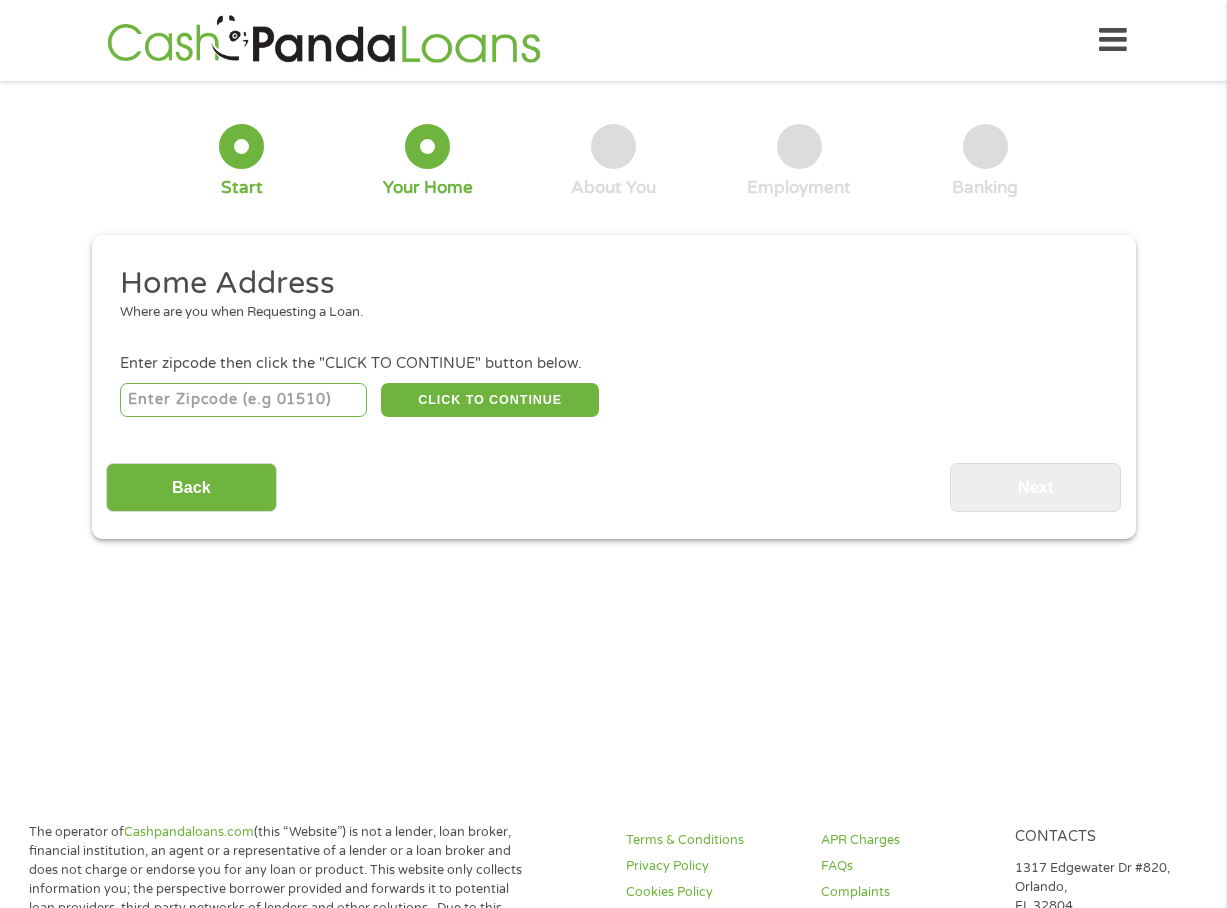 type on "[ACCOUNT_NUMBER]" 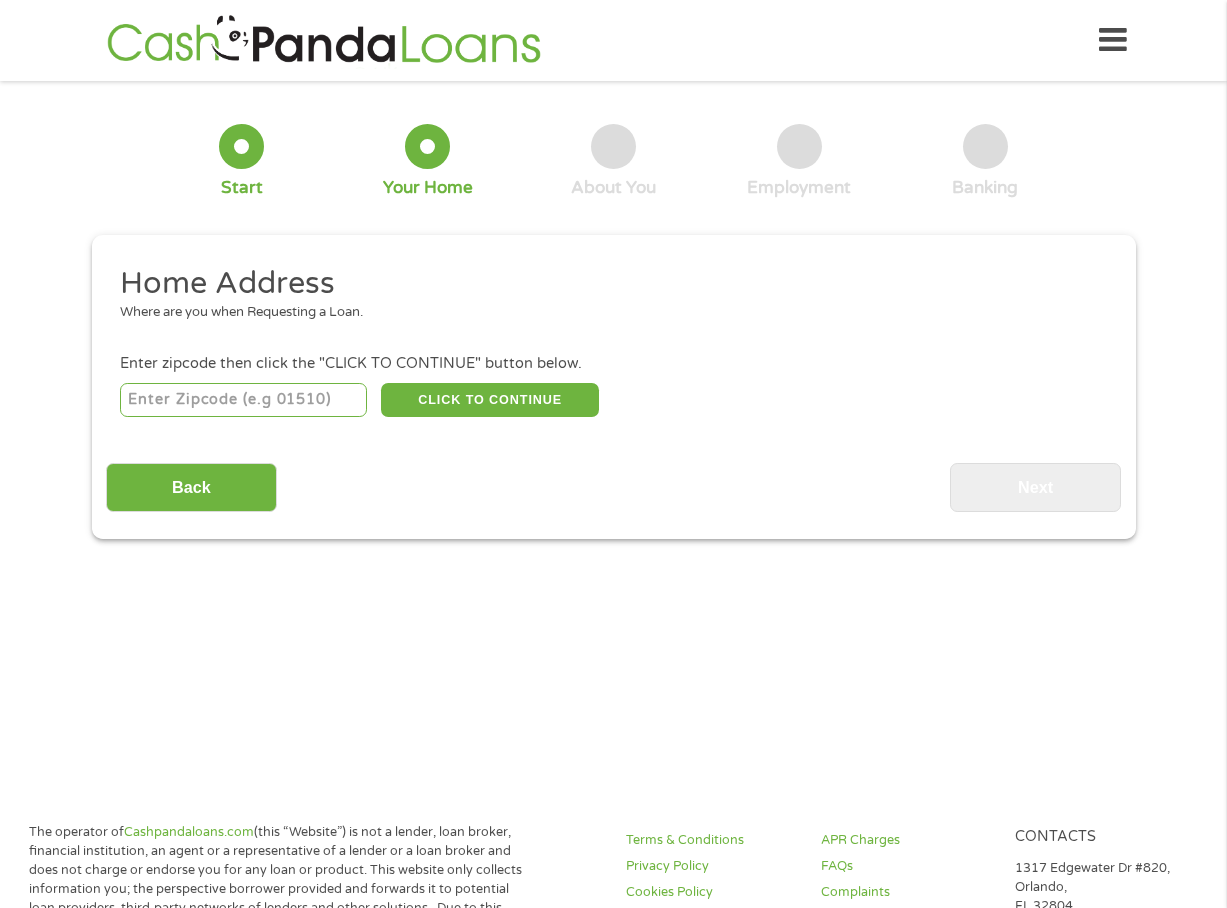 select on "Texas" 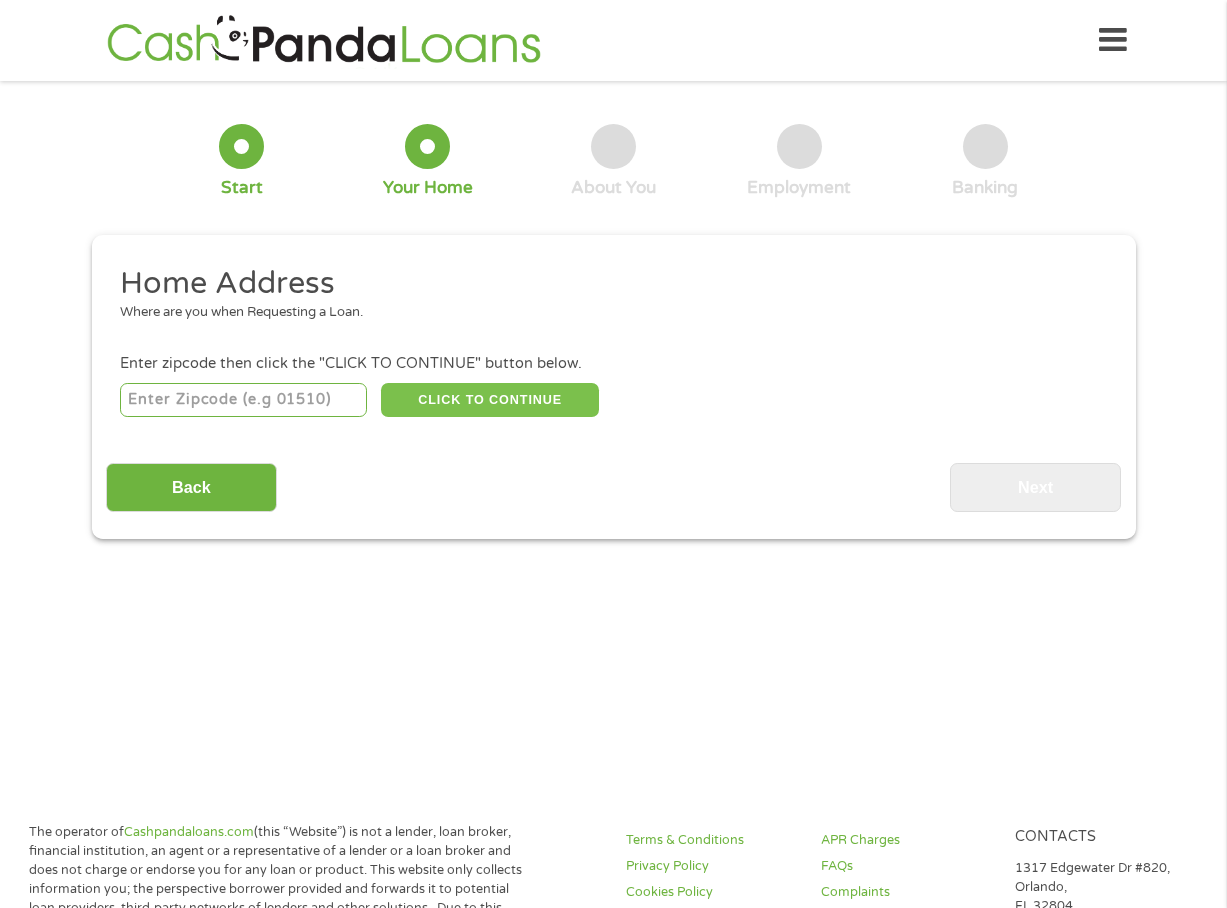 click on "CLICK TO CONTINUE" at bounding box center [490, 400] 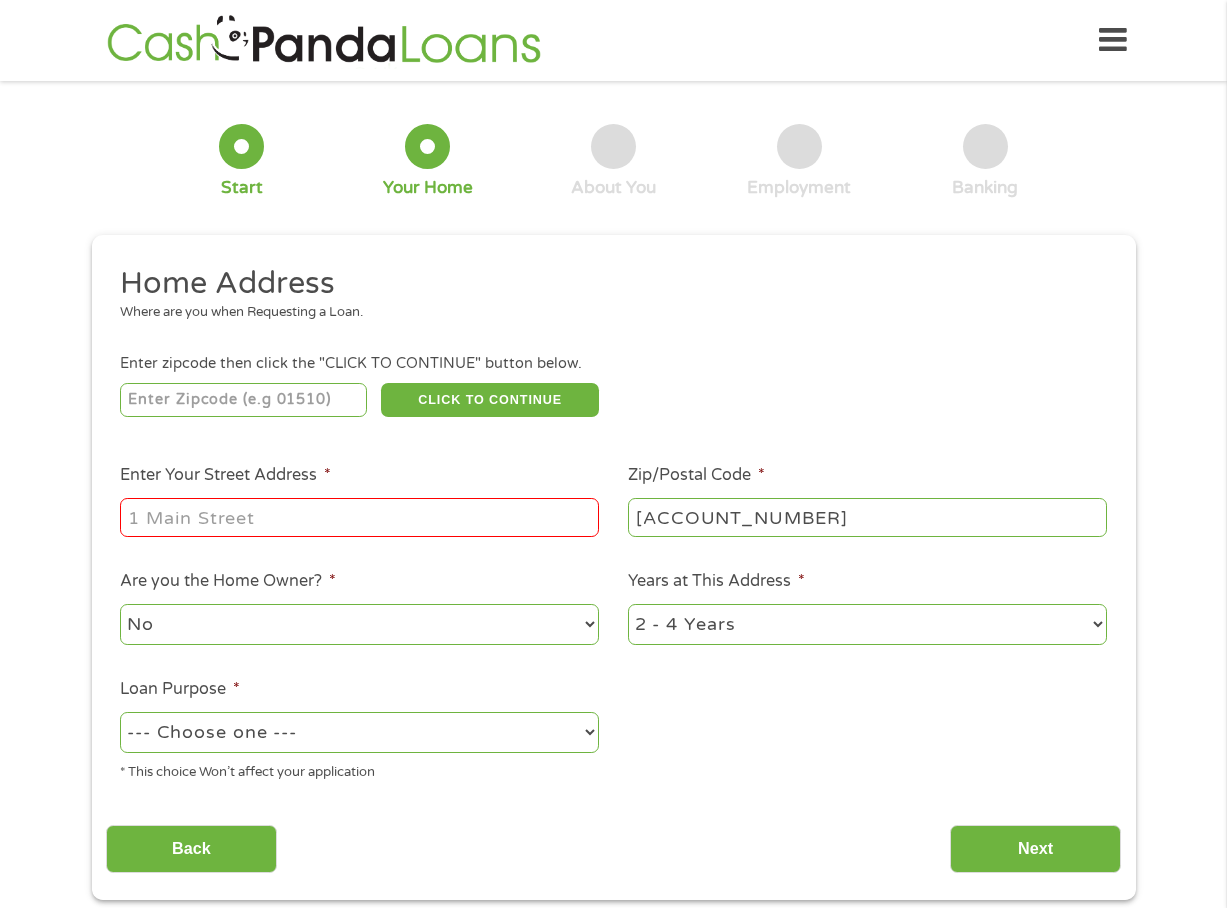 click on "Enter Your Street Address *" at bounding box center [359, 517] 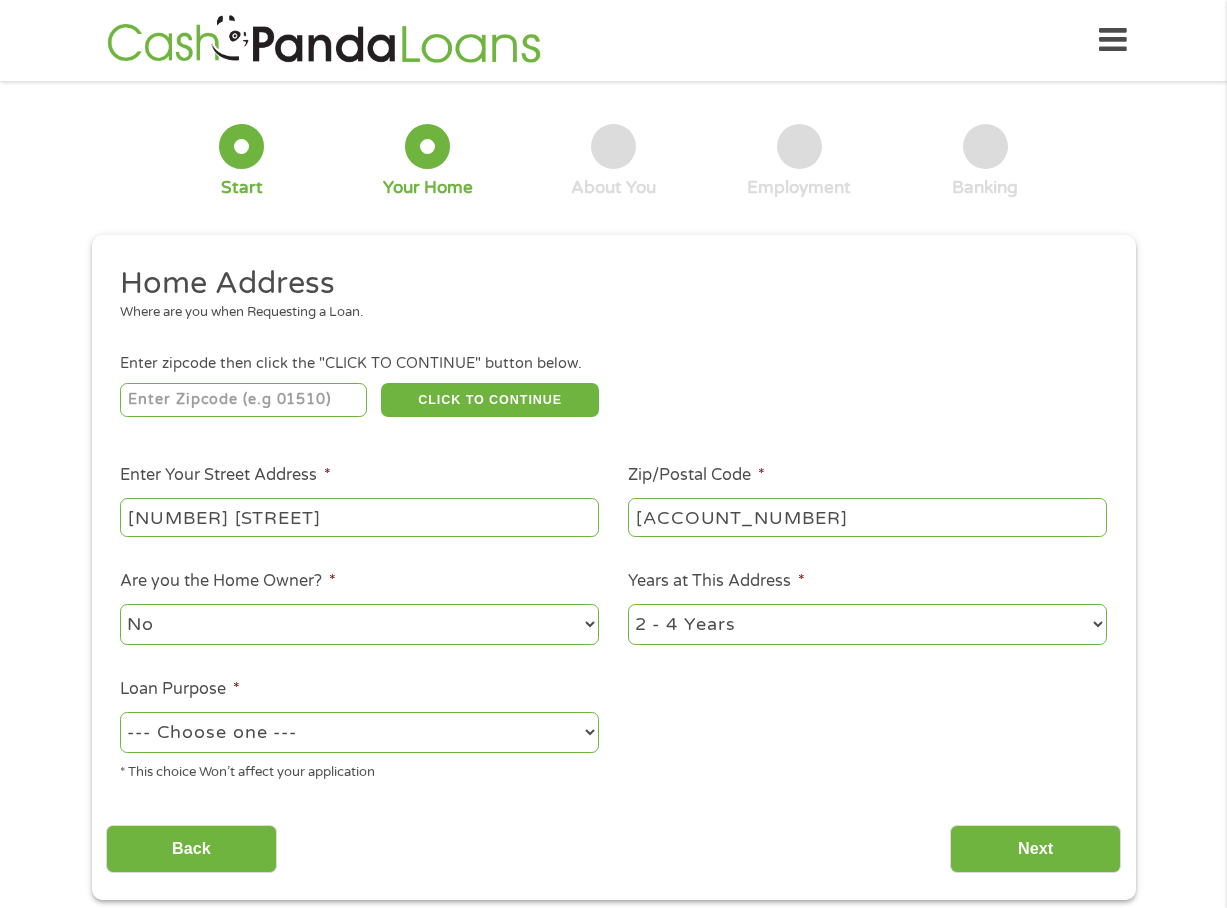 drag, startPoint x: 759, startPoint y: 623, endPoint x: 744, endPoint y: 650, distance: 30.88689 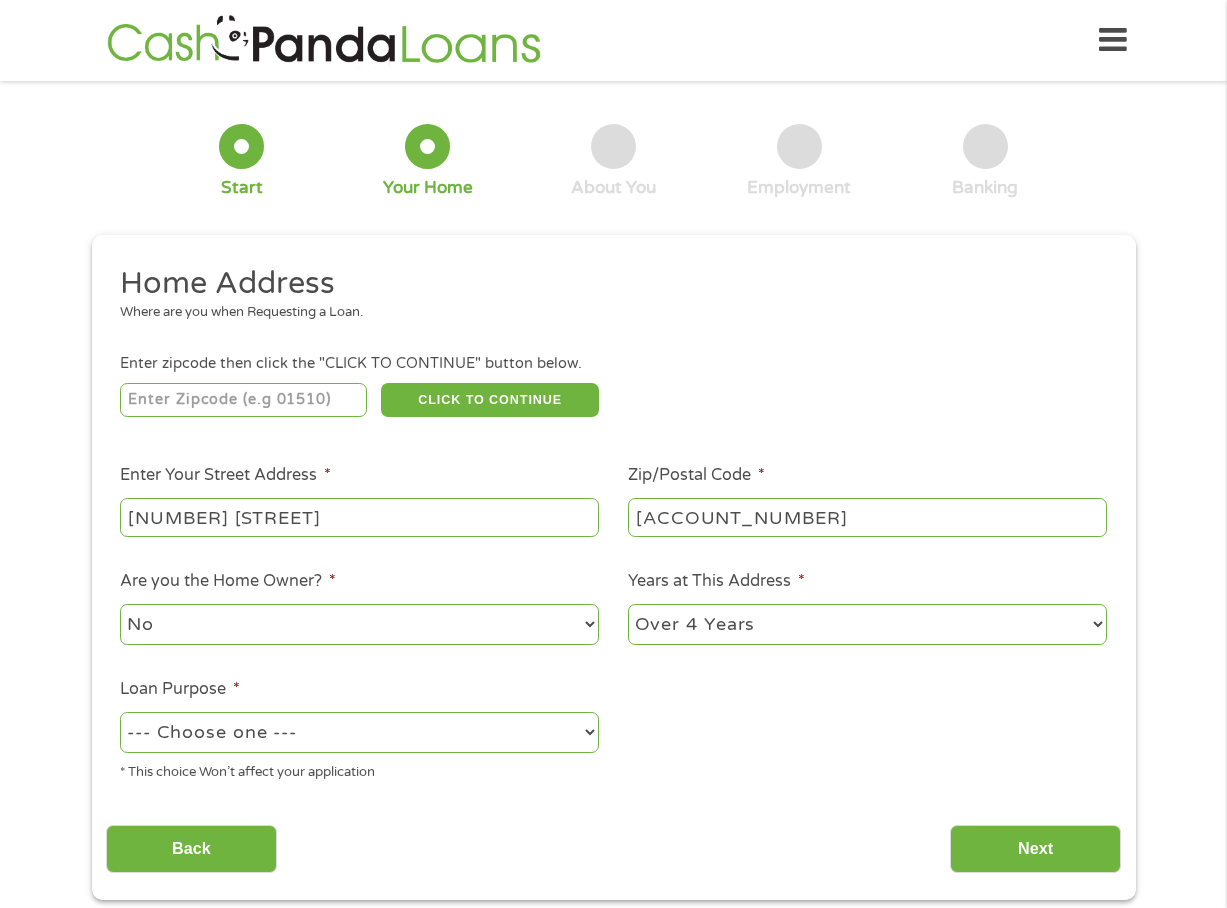 click on "--- Choose one --- Pay Bills Debt Consolidation Home Improvement Major Purchase Car Loan Short Term Cash Medical Expenses Other" at bounding box center (359, 732) 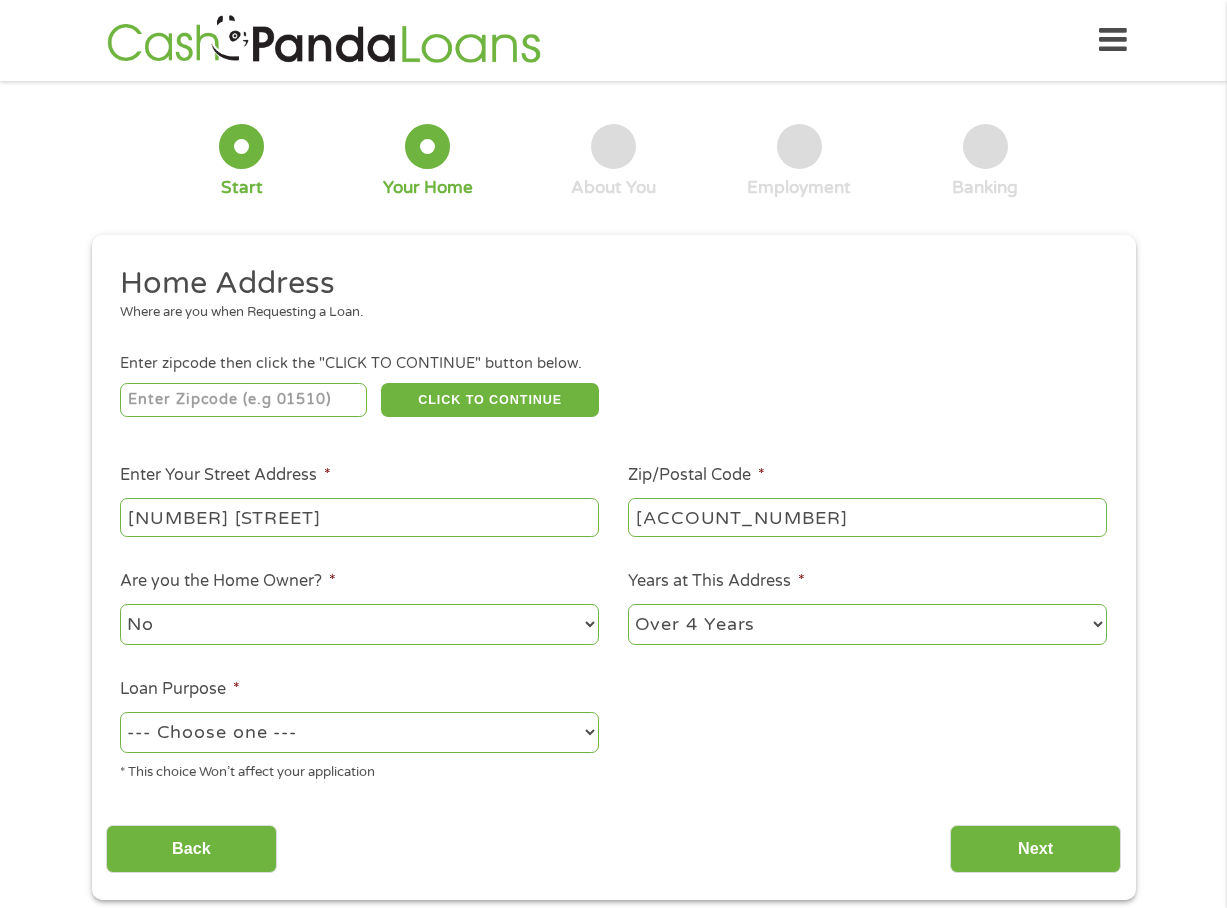 select on "paybills" 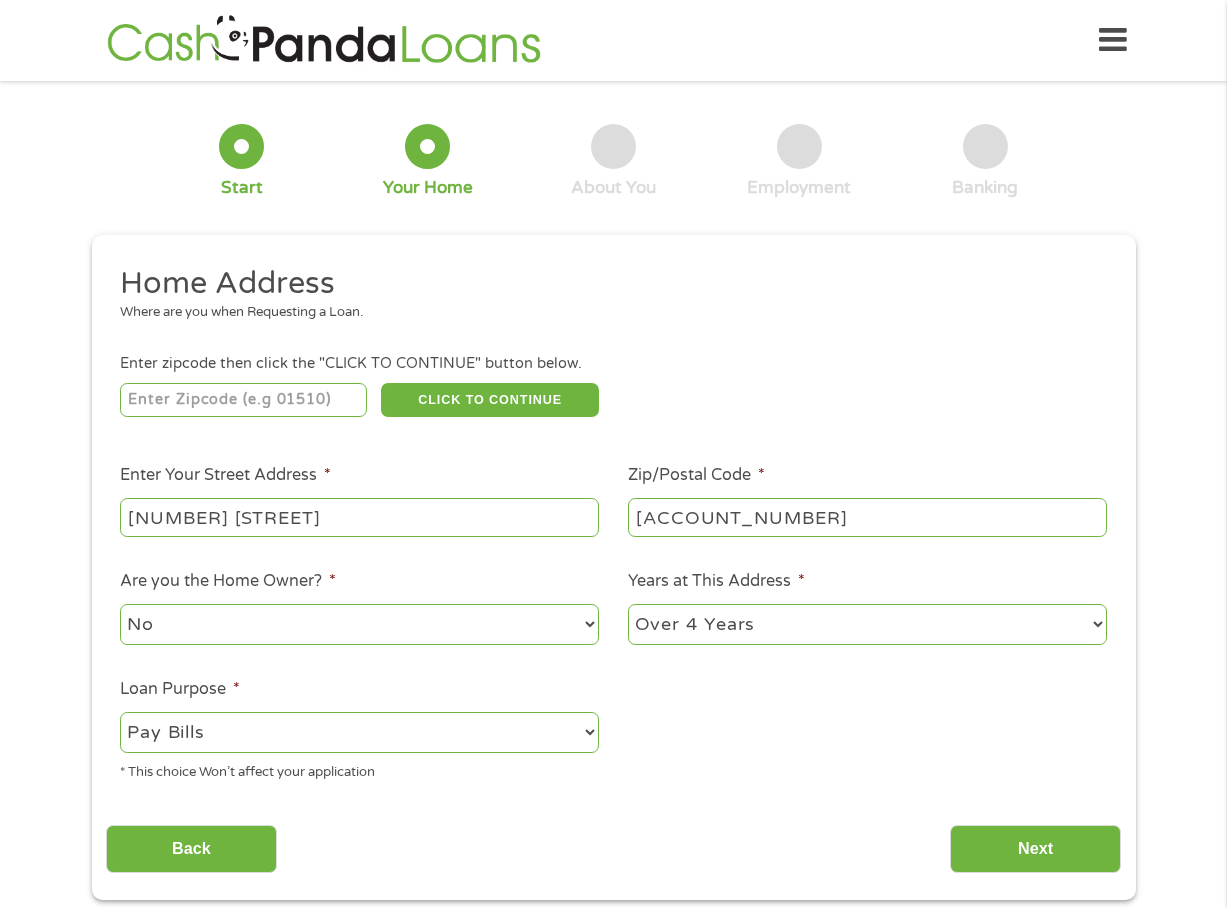 drag, startPoint x: 200, startPoint y: 861, endPoint x: 574, endPoint y: 893, distance: 375.3665 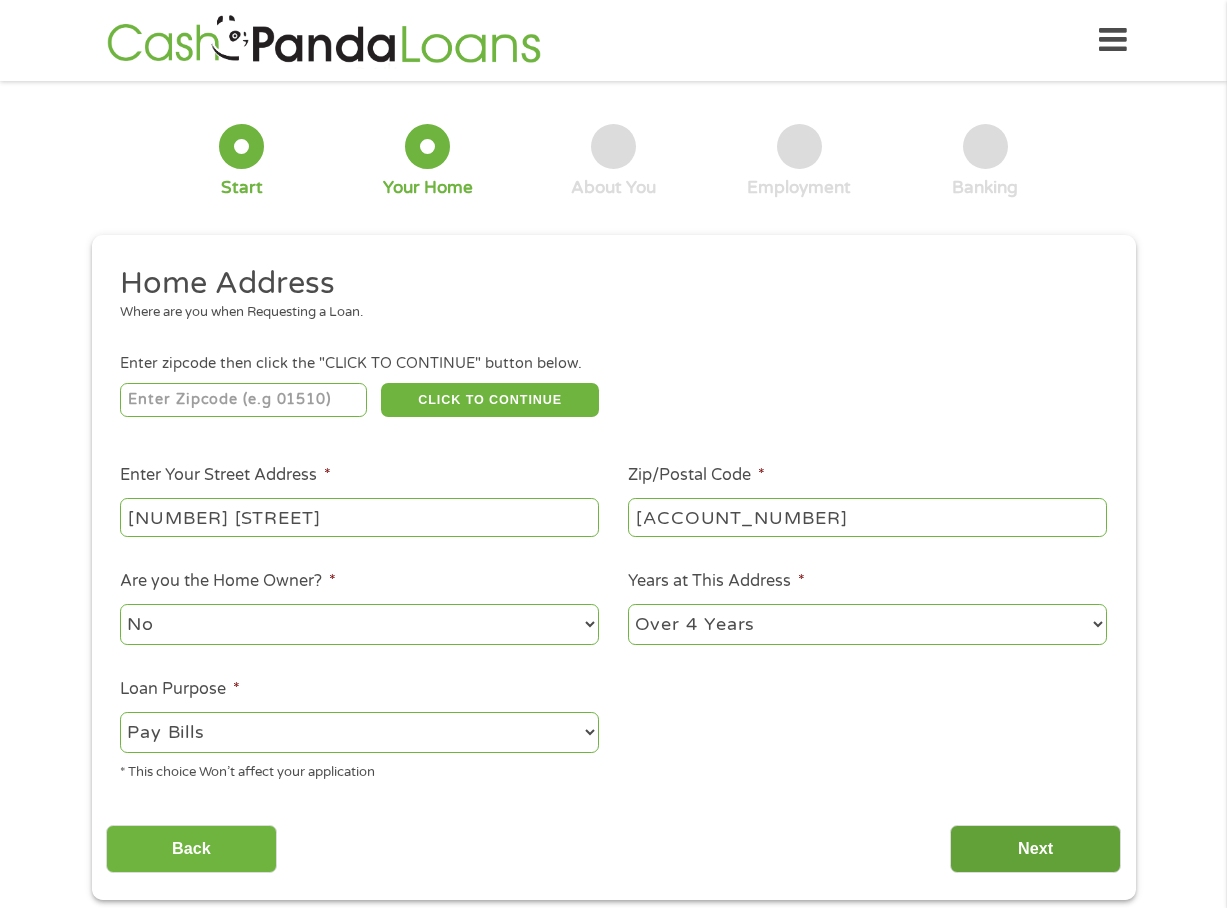 click on "Next" at bounding box center [1035, 849] 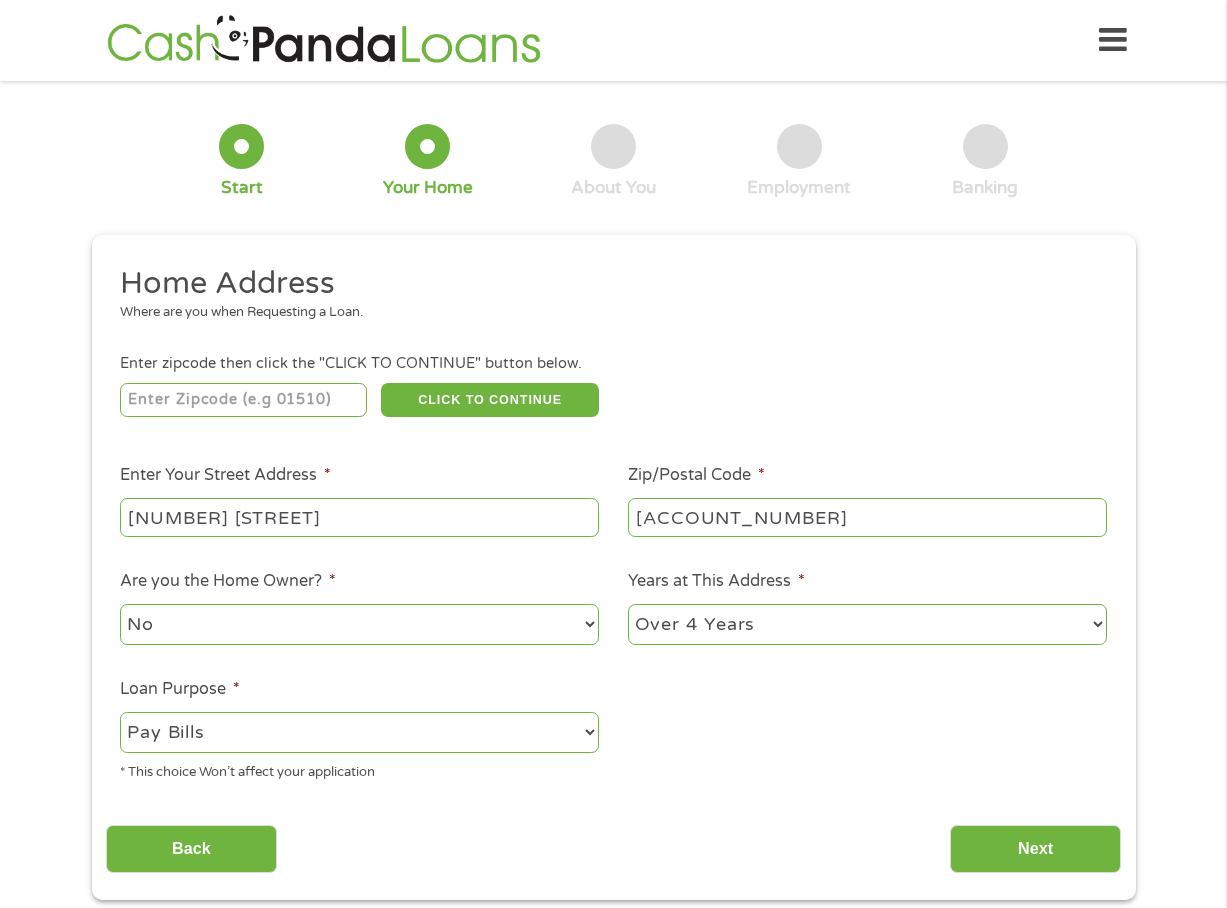 scroll, scrollTop: 8, scrollLeft: 8, axis: both 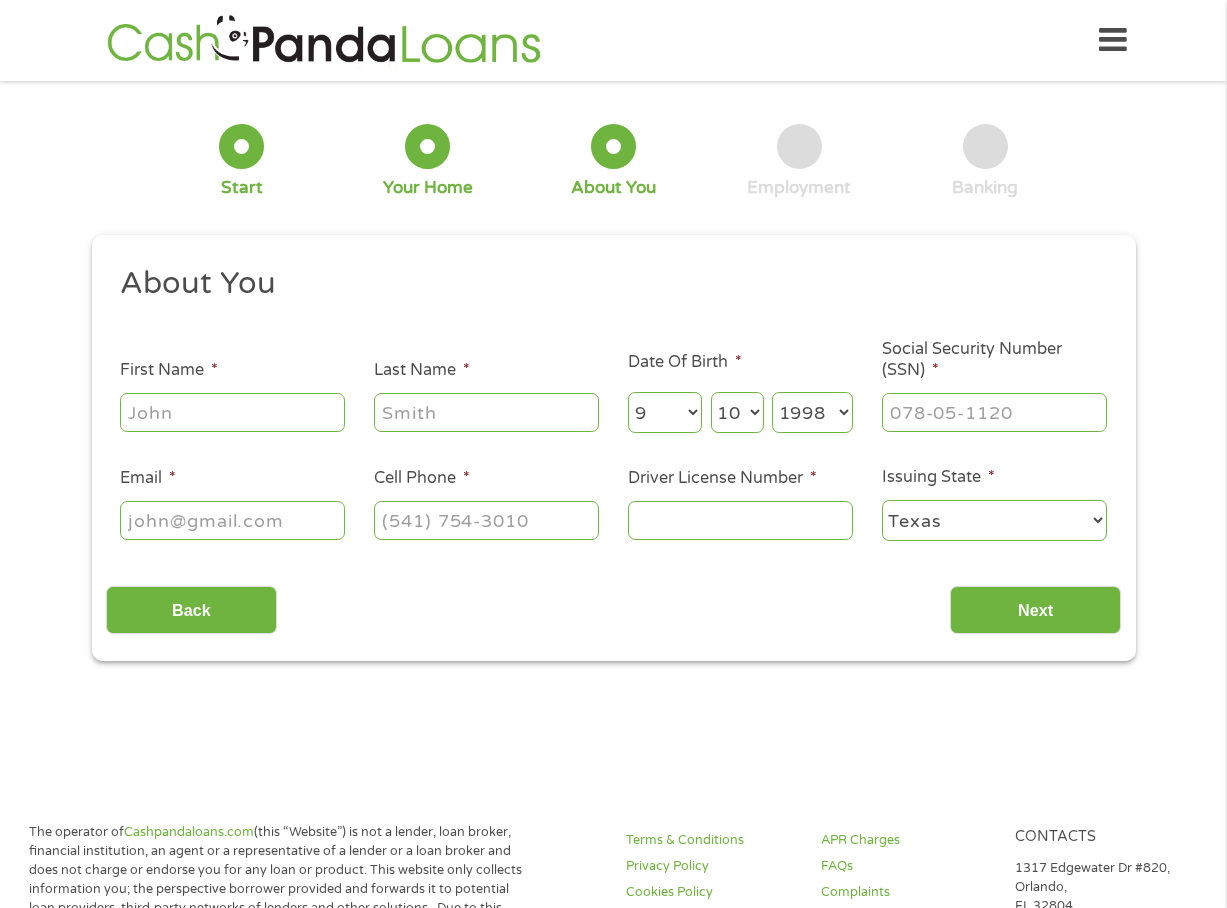 click on "First Name *" at bounding box center (232, 412) 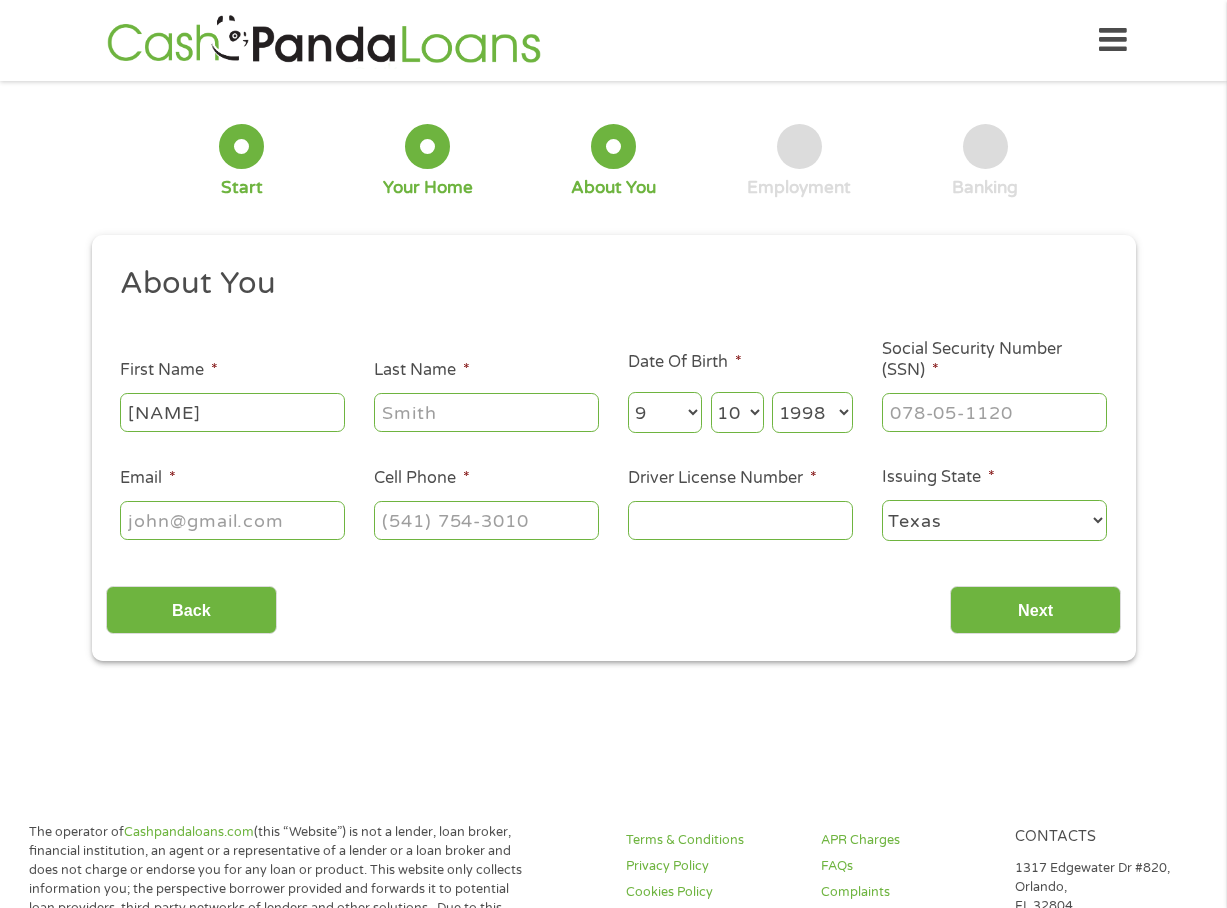 type on "[NAME]" 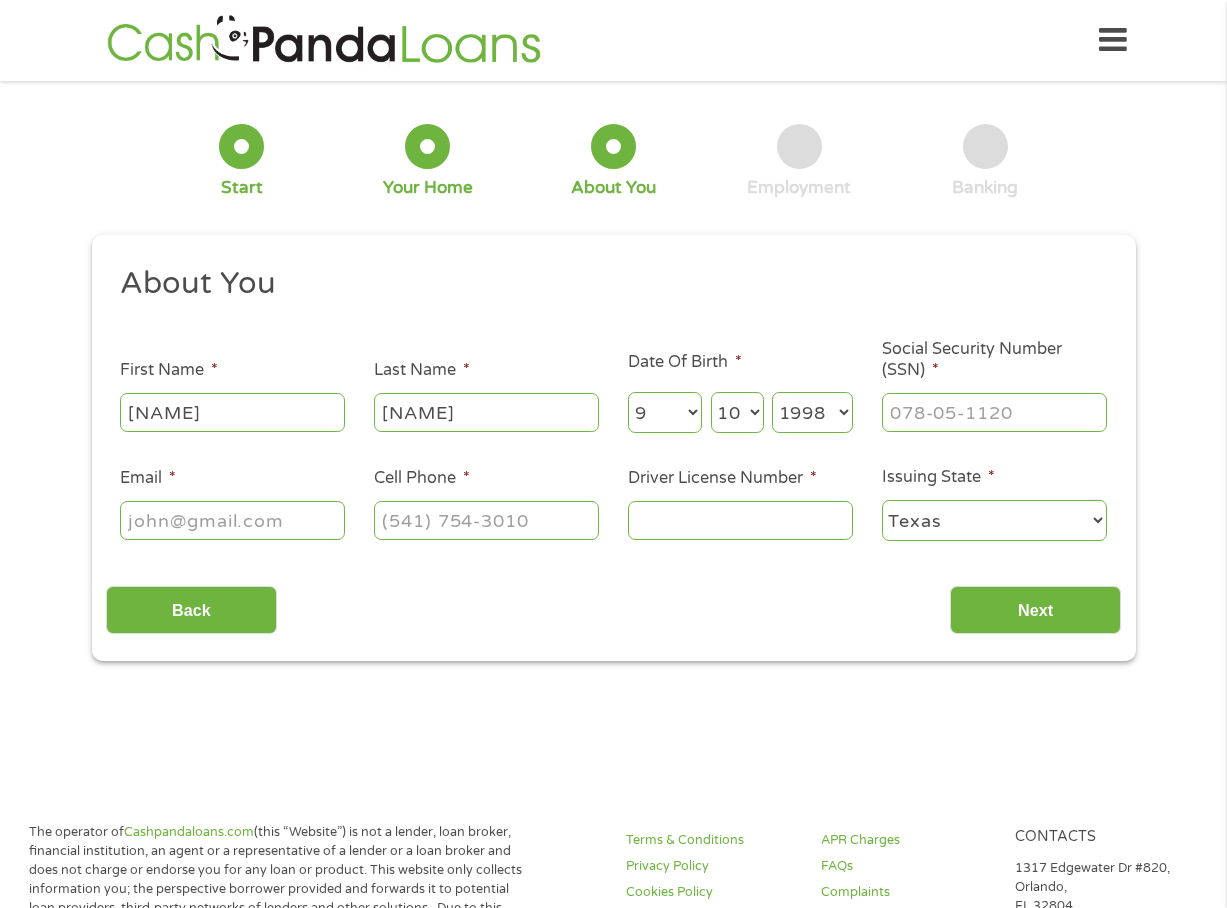 type on "[EMAIL]" 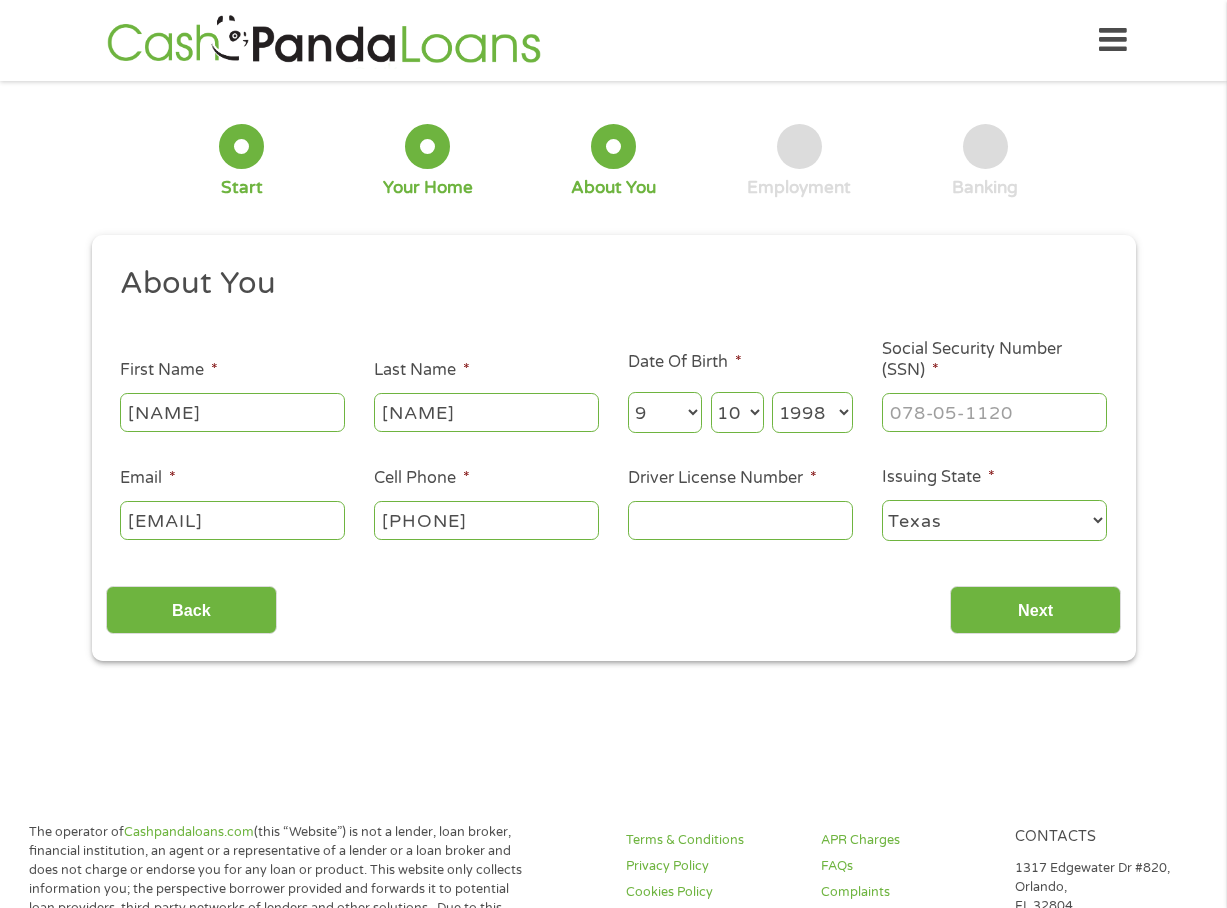 type on "([PHONE])" 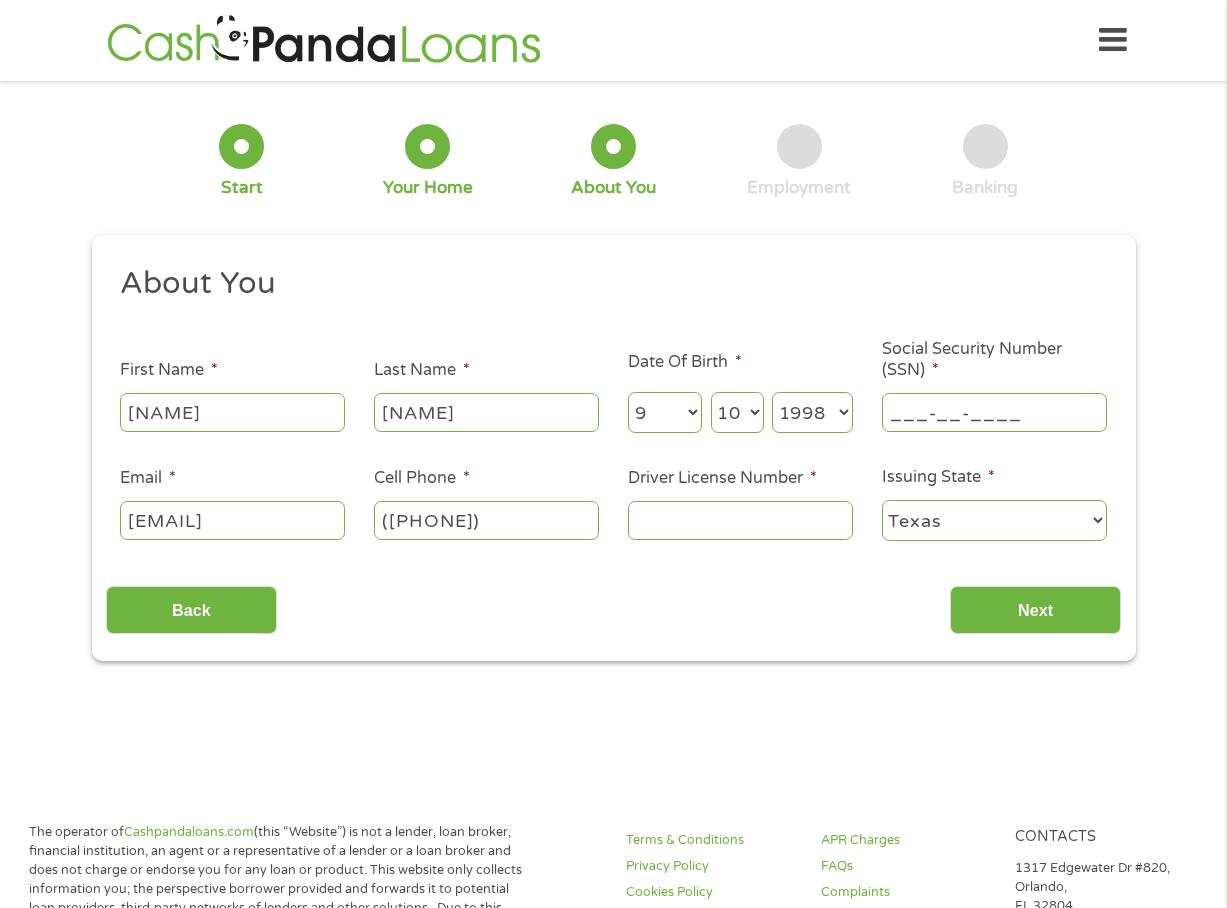 click on "___-__-____" at bounding box center (994, 412) 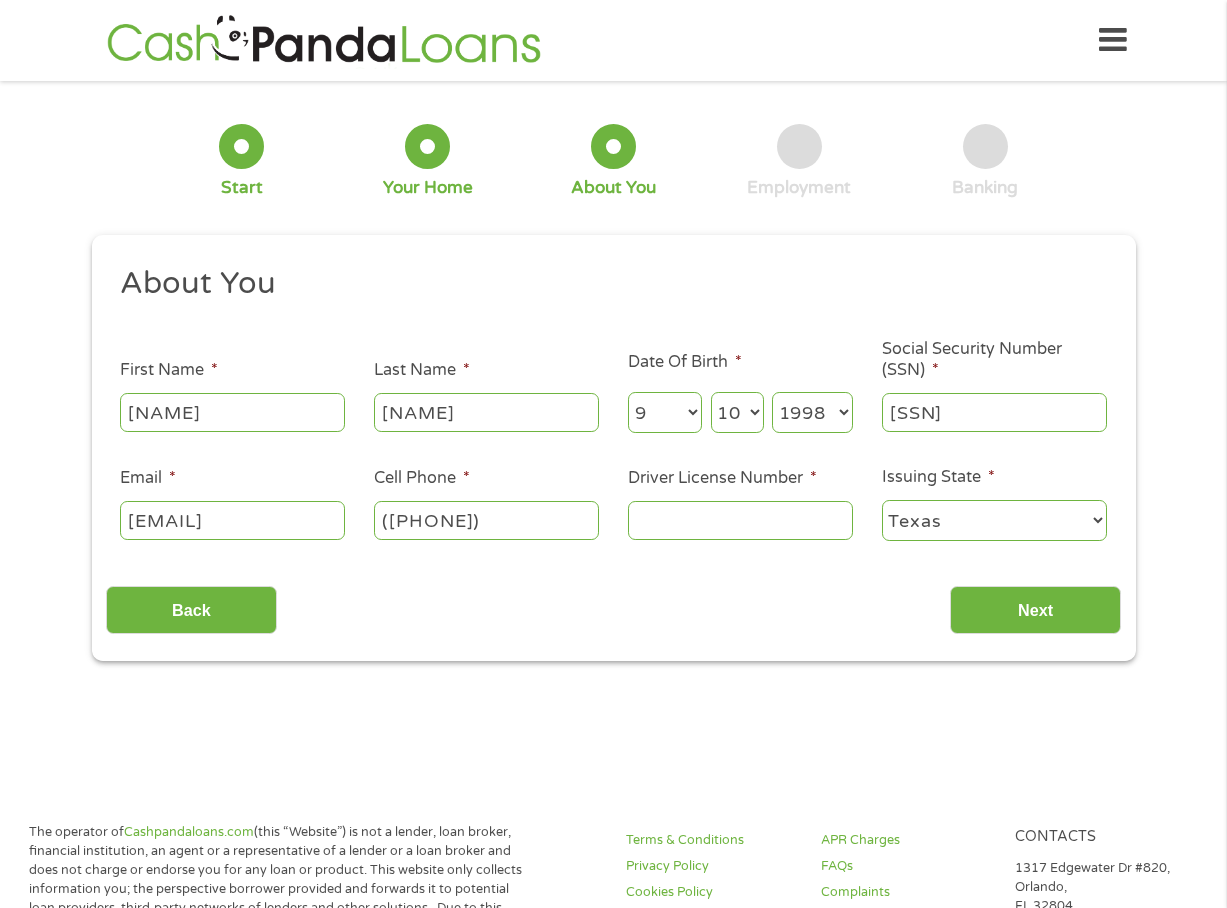 type on "[PHONE]" 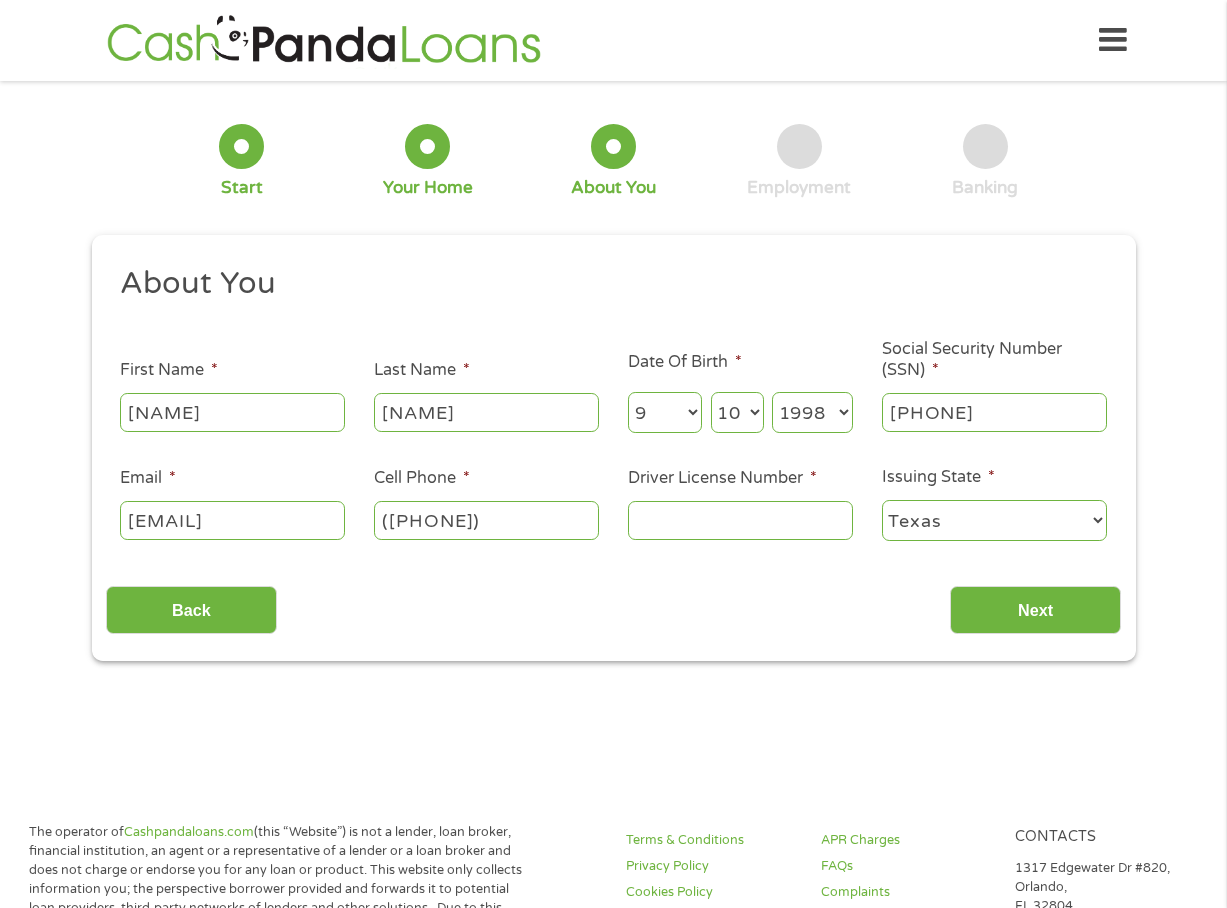 click on "Driver License Number *" at bounding box center (740, 520) 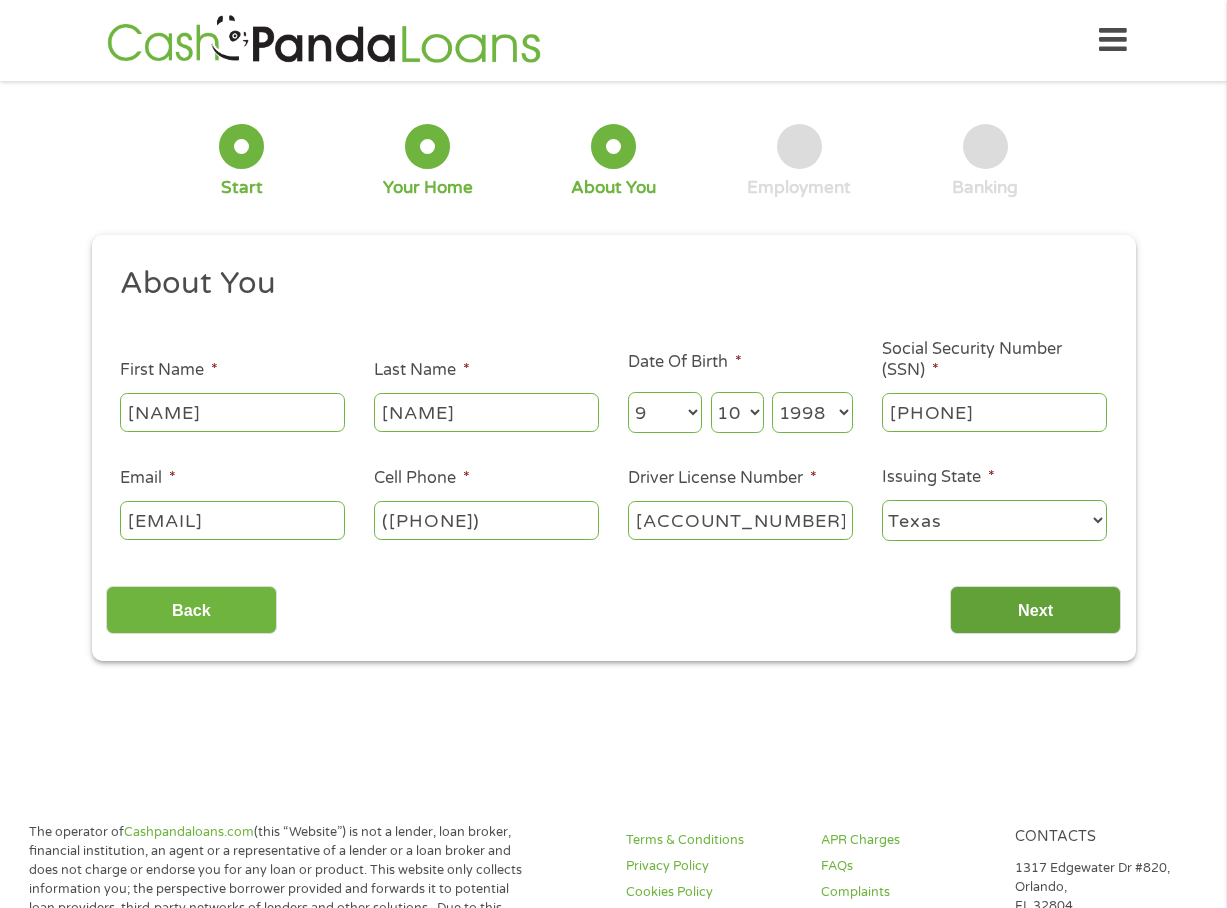 type on "[ACCOUNT_NUMBER]" 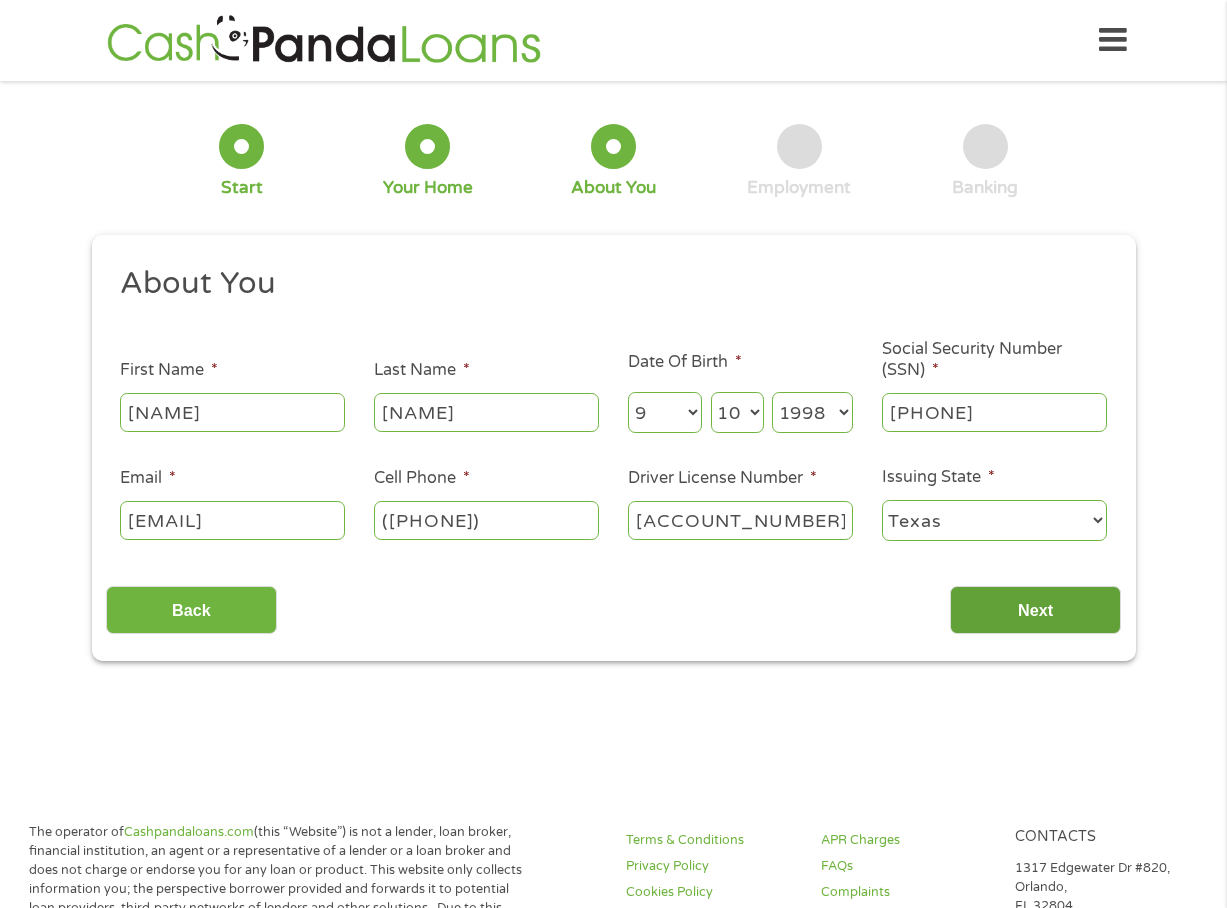 scroll, scrollTop: 8, scrollLeft: 8, axis: both 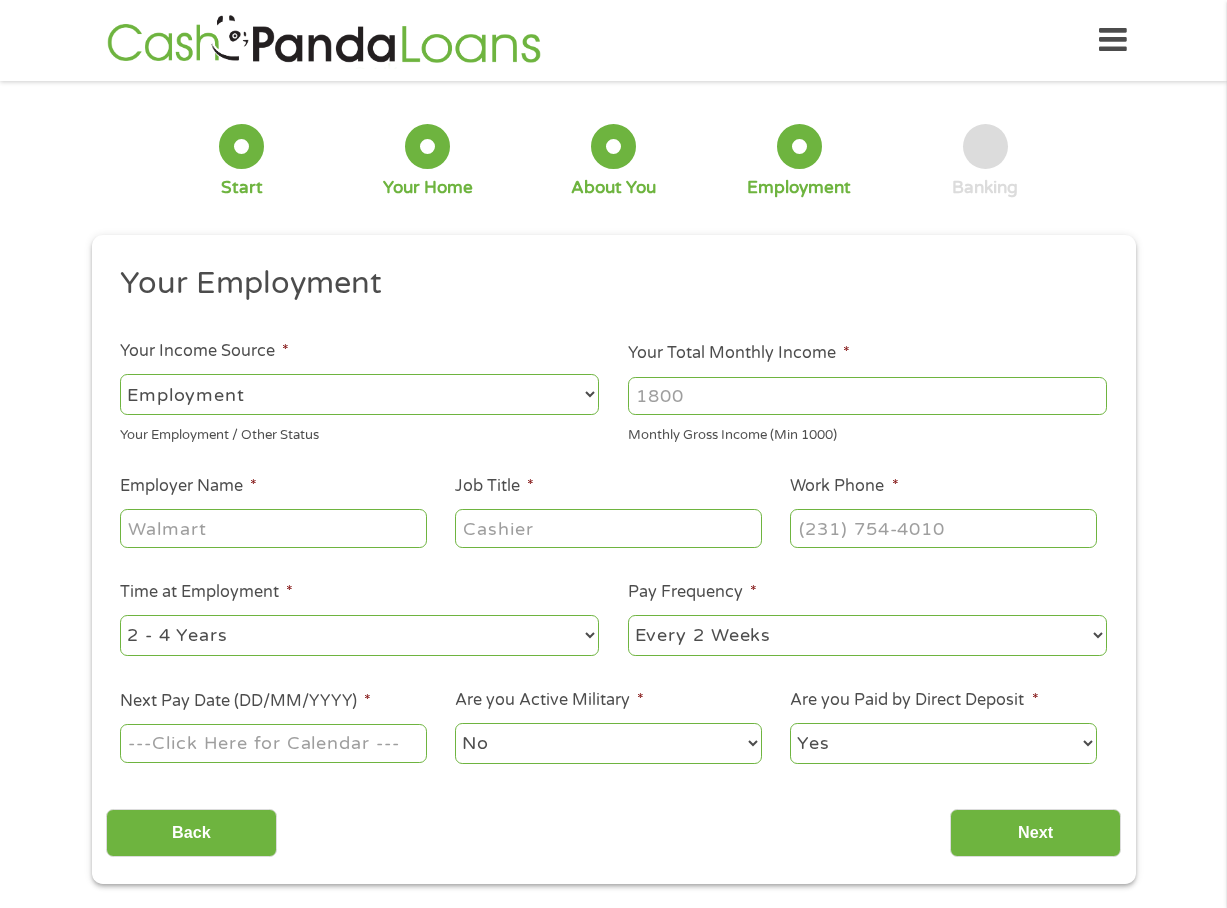 click on "Your Total Monthly Income *" at bounding box center [867, 396] 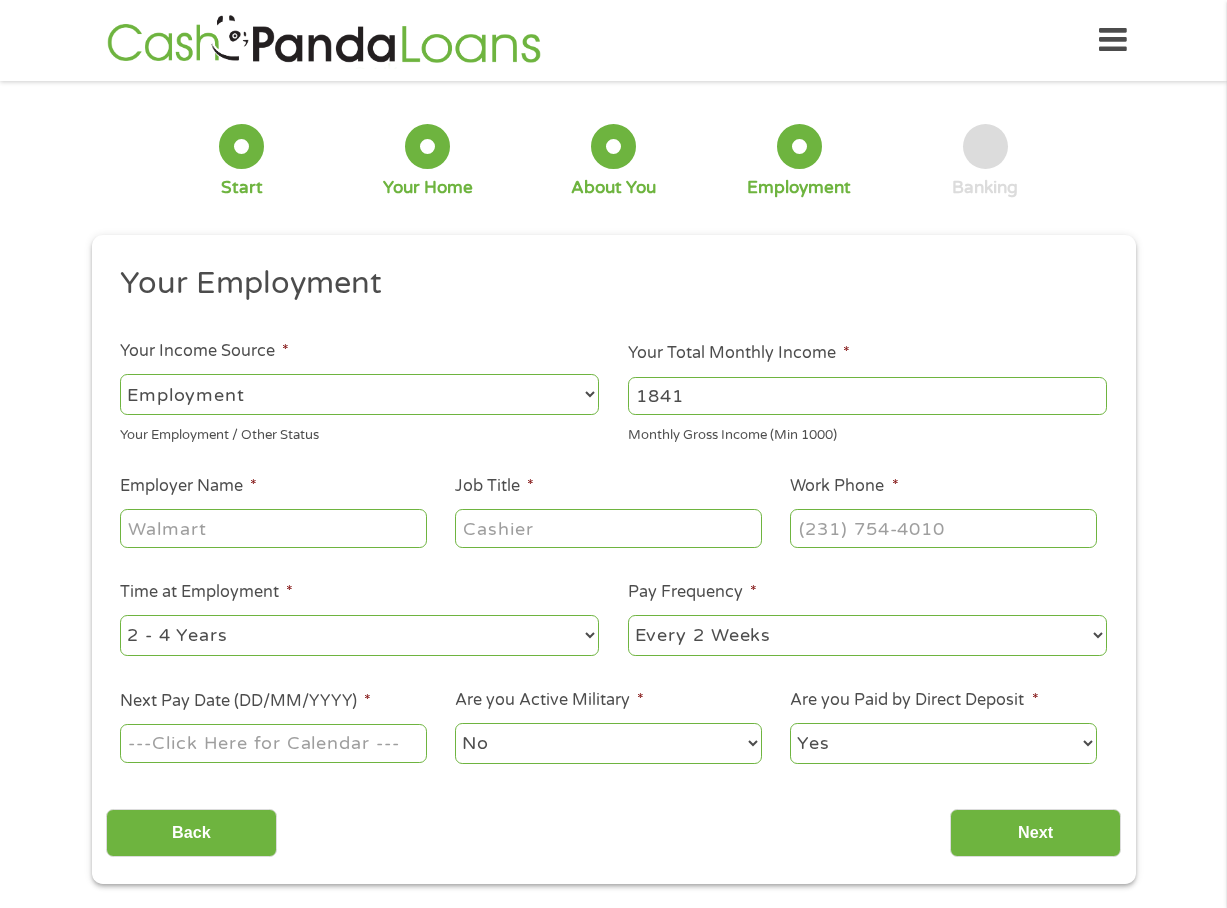 type on "1841" 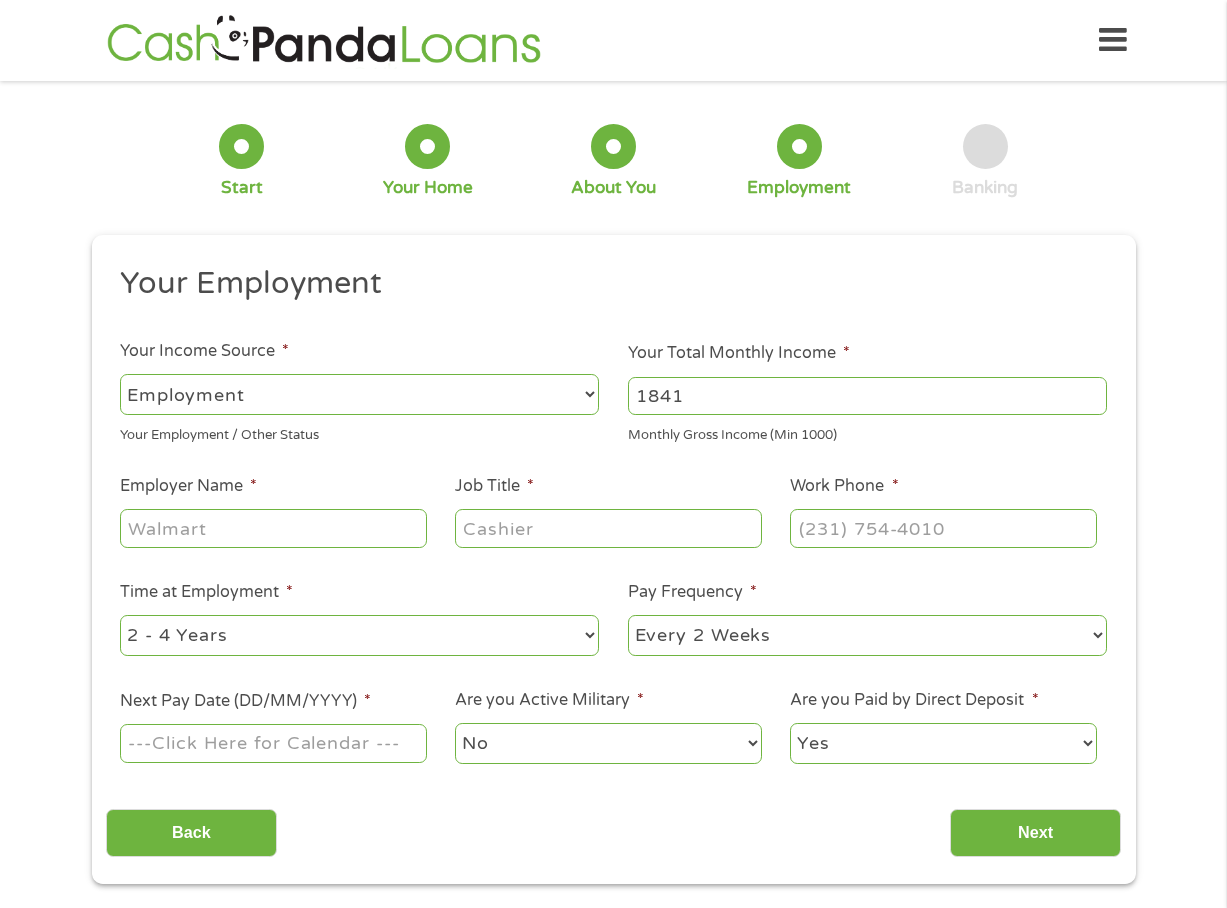 select on "benefits" 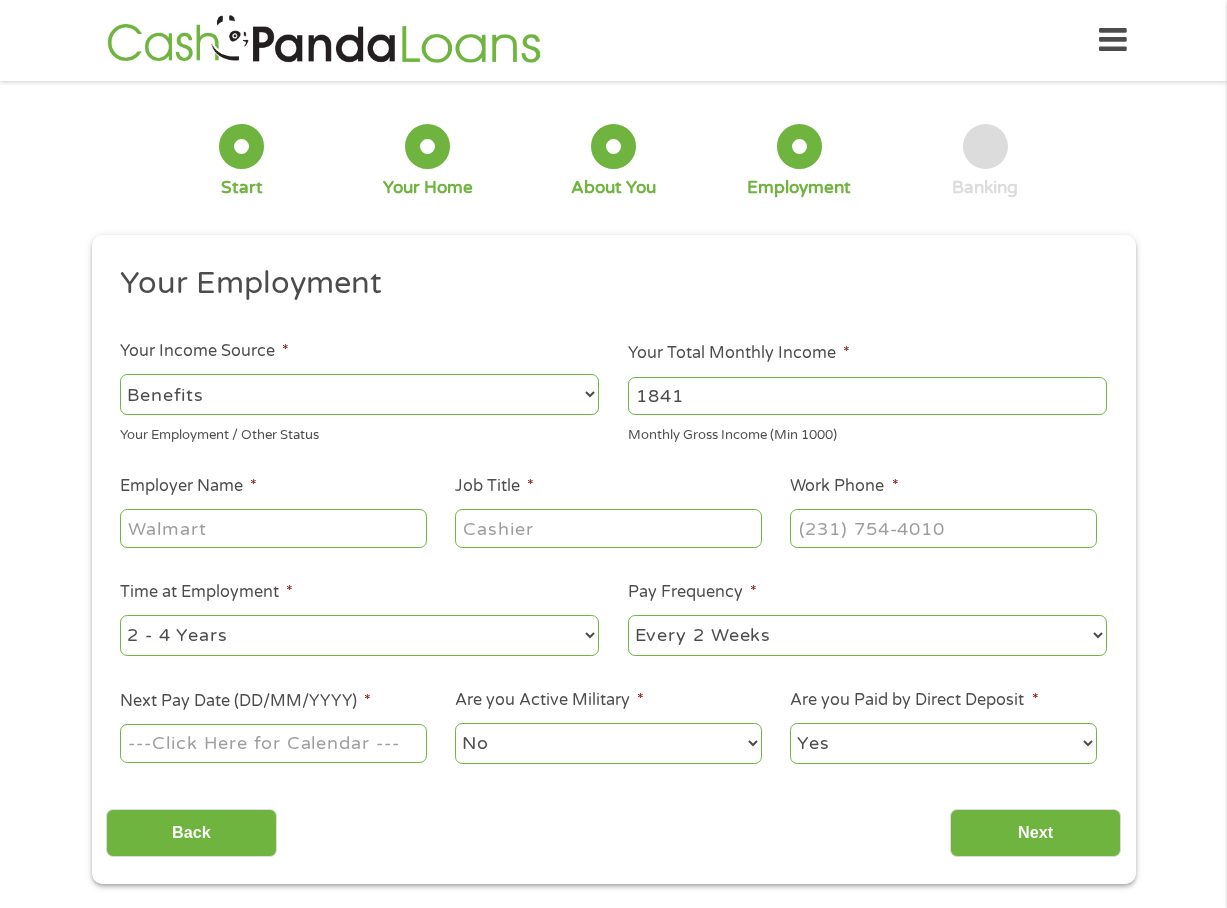 click on "--- Choose one --- Employment Self Employed Benefits" at bounding box center [359, 394] 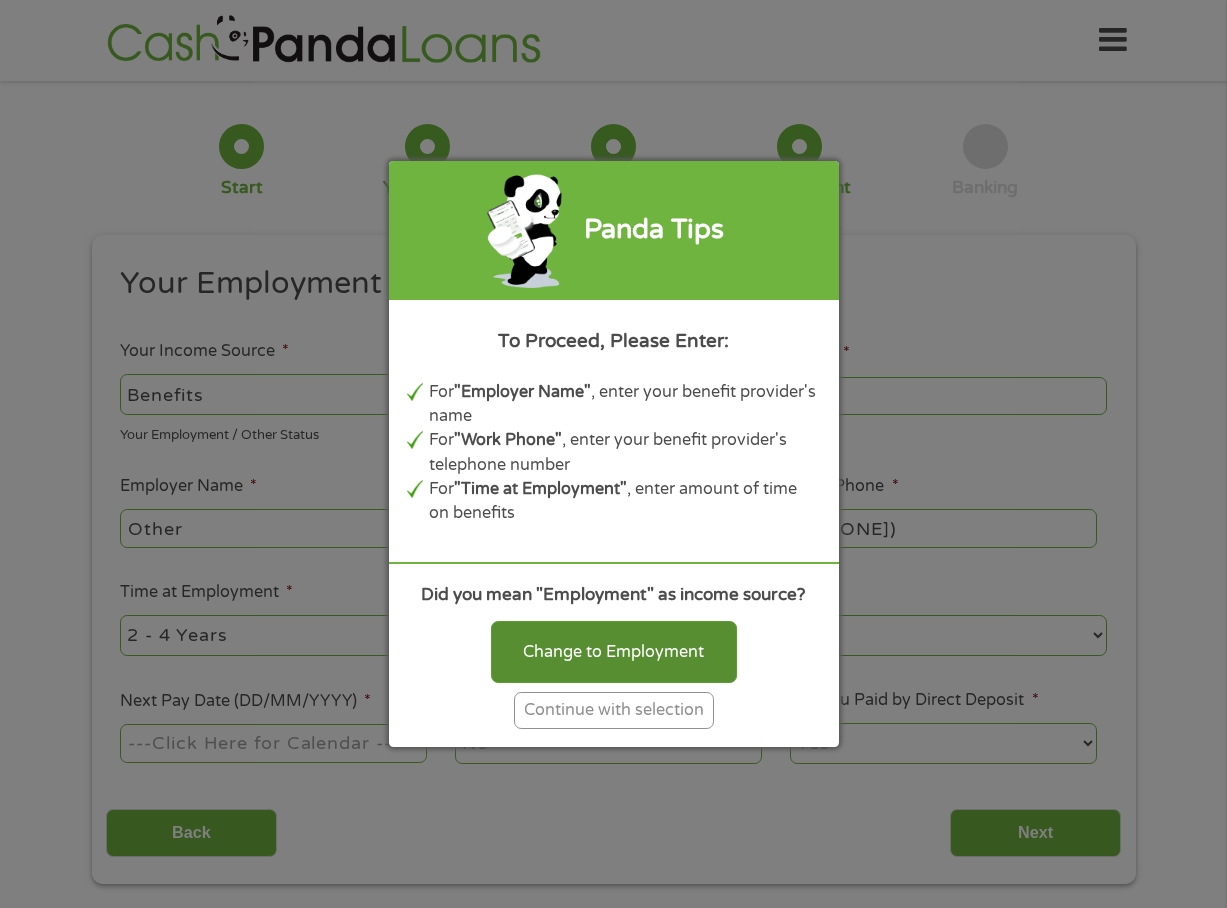 click on "Change to Employment" at bounding box center (614, 652) 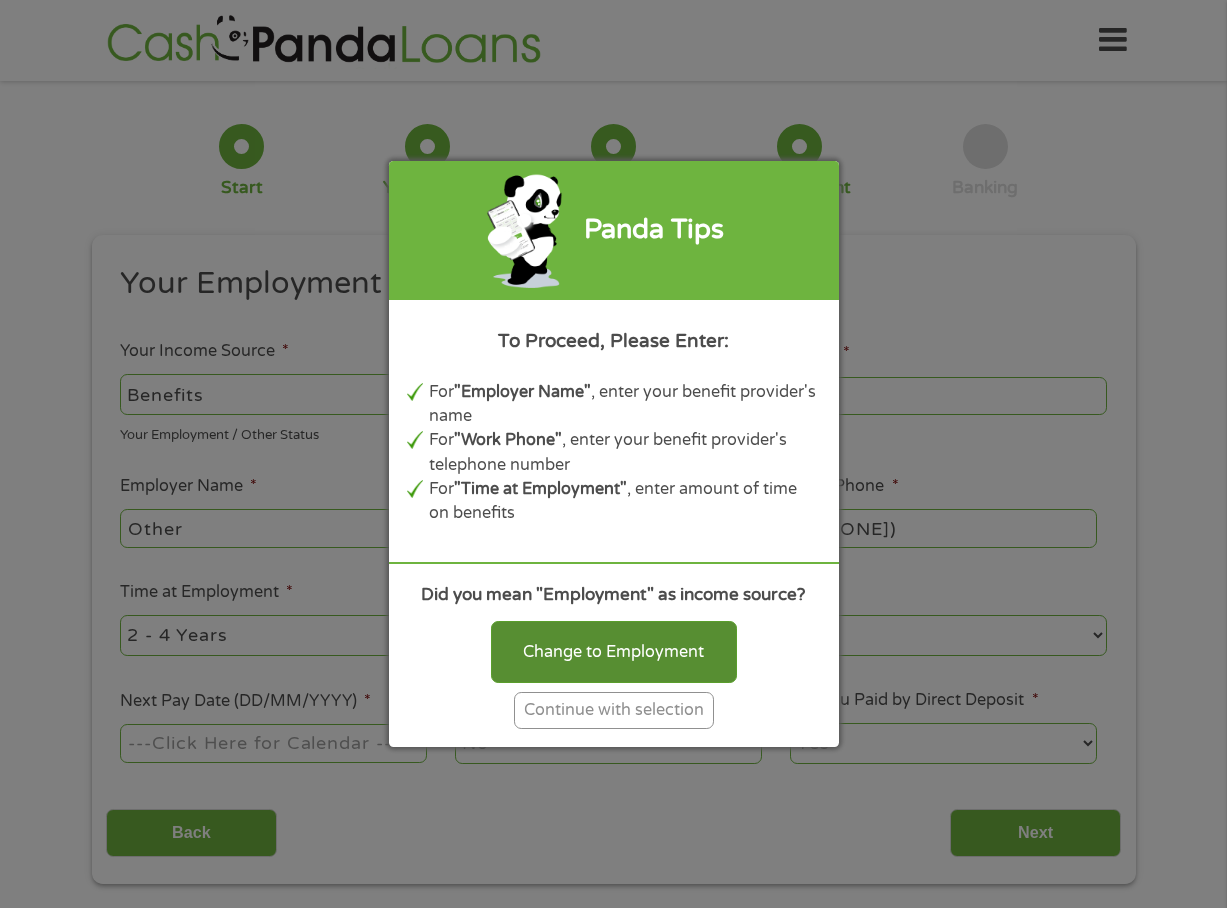 select on "fullTime" 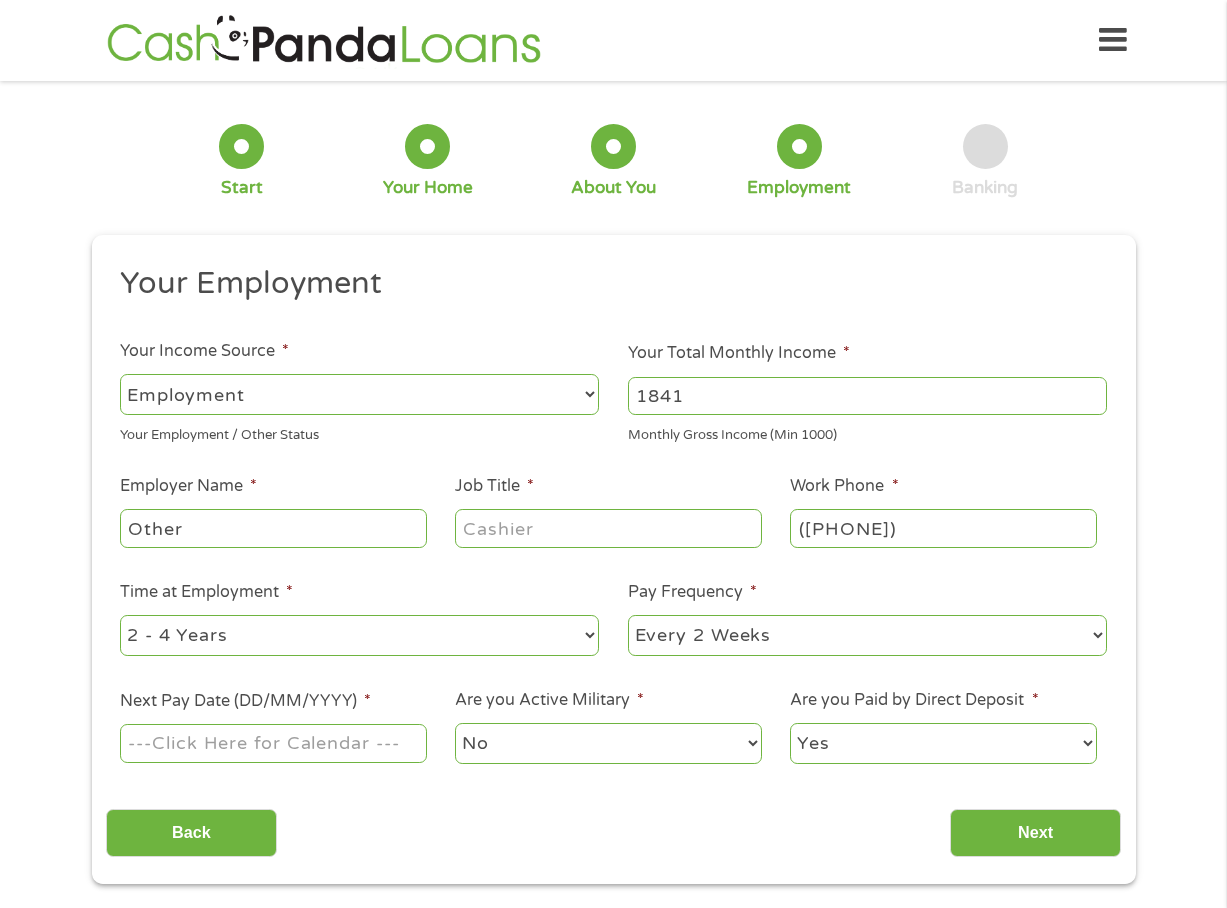 click on "Other" at bounding box center [273, 528] 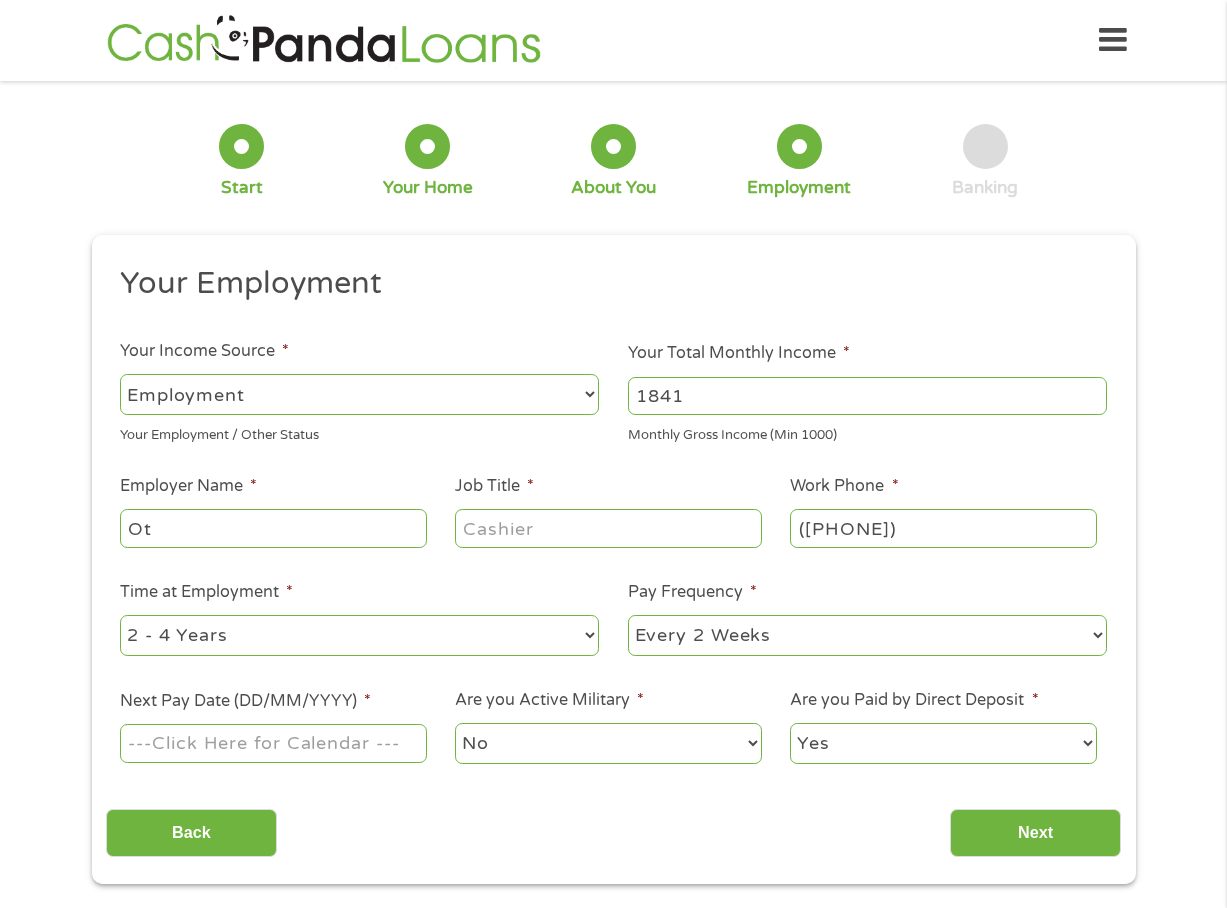 type on "O" 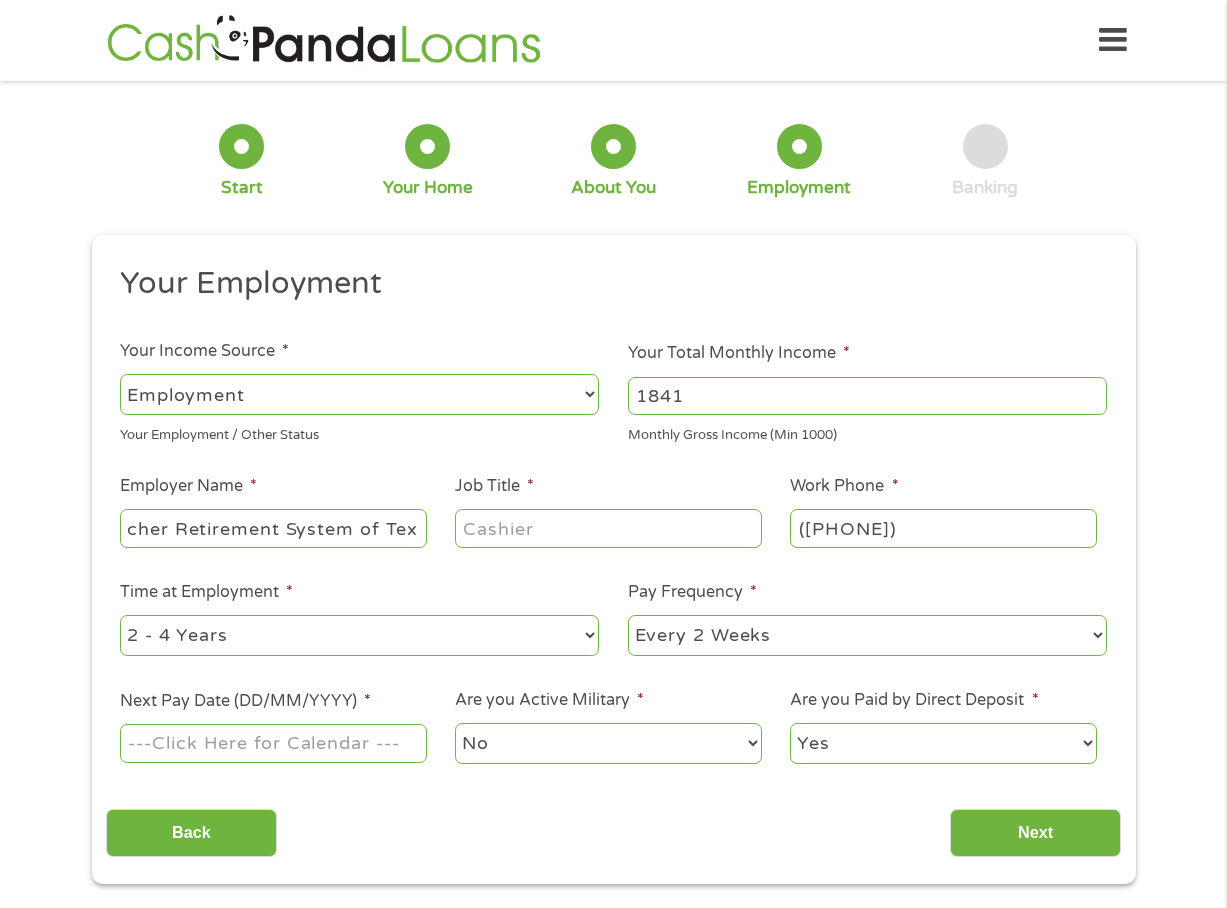 scroll, scrollTop: 0, scrollLeft: 61, axis: horizontal 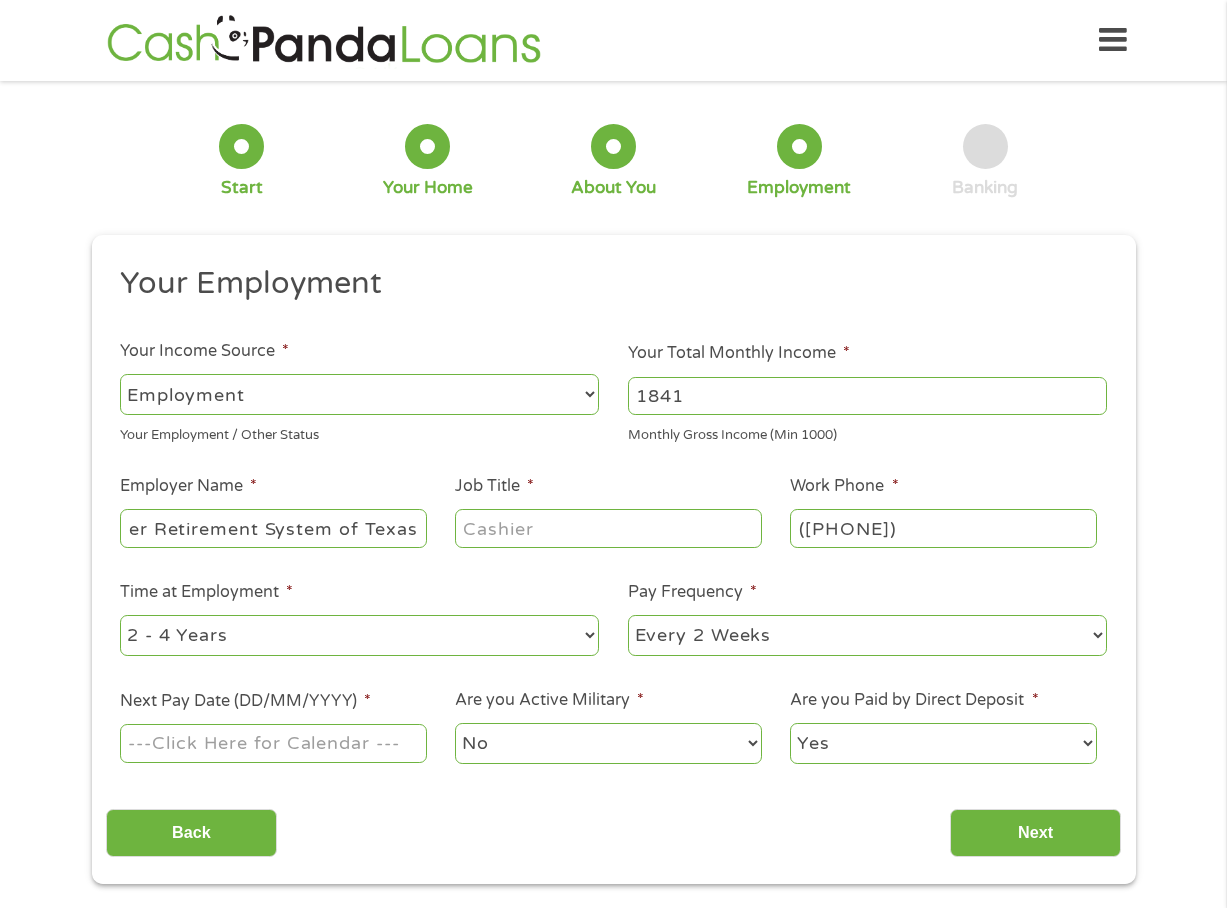 type on "Teacher Retirement System of Texas" 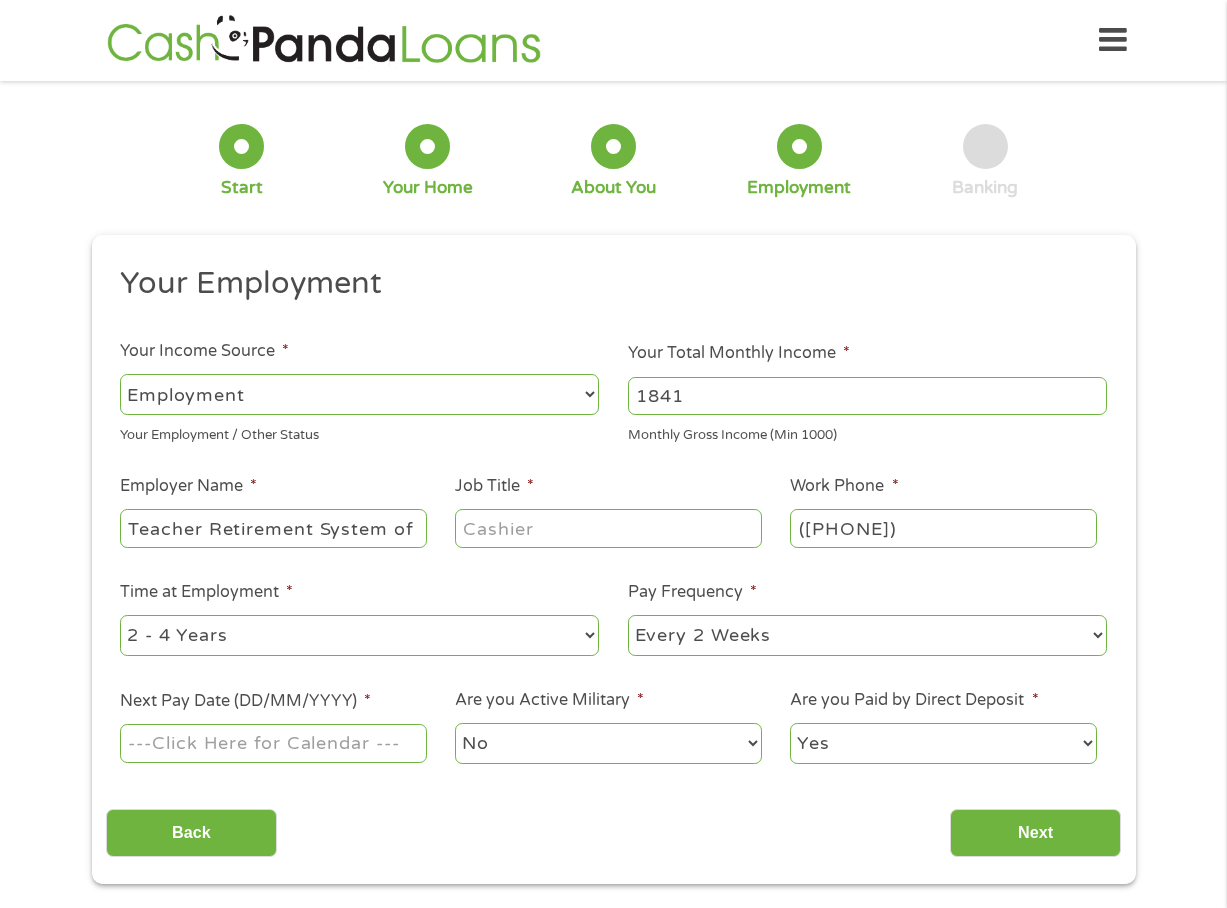 click on "Job Title *" at bounding box center [608, 528] 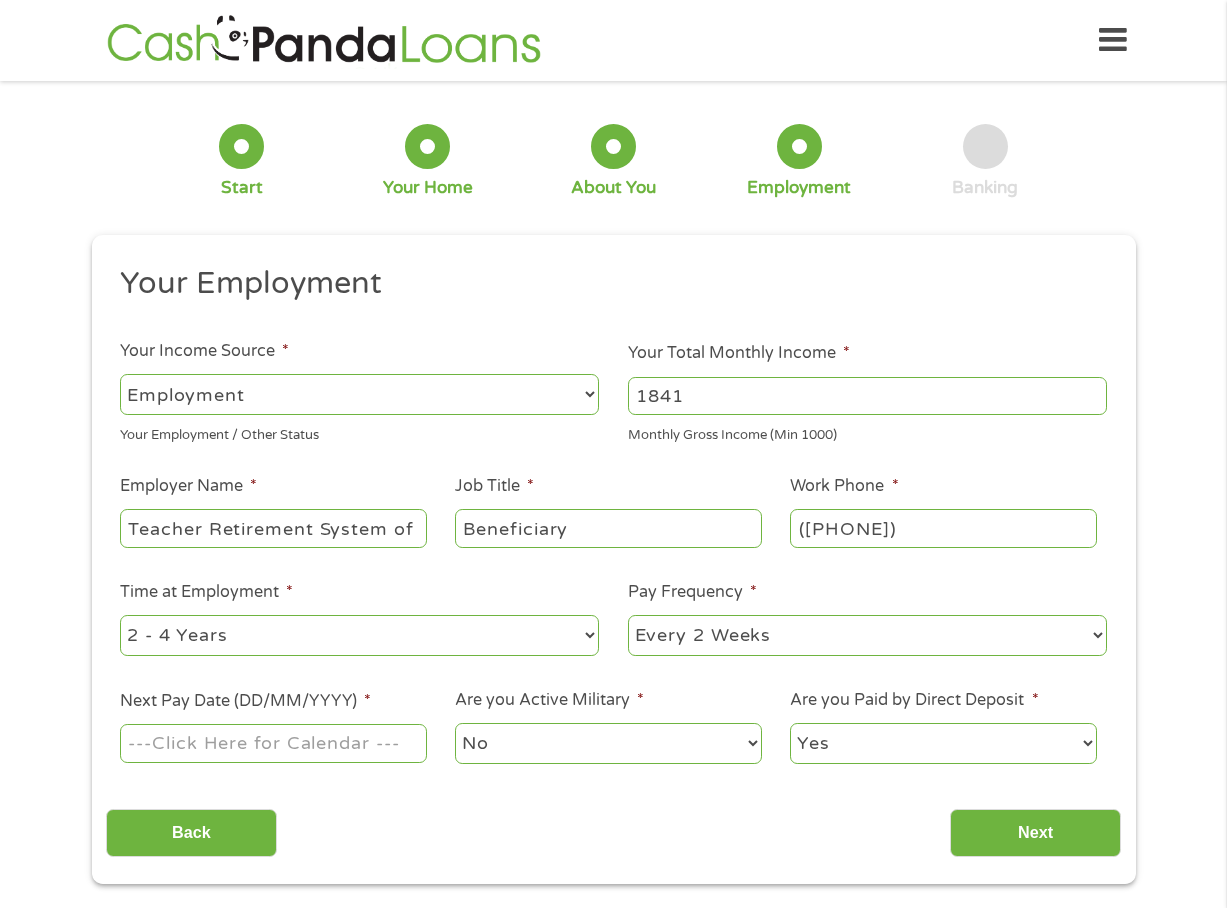 type on "Beneficiary" 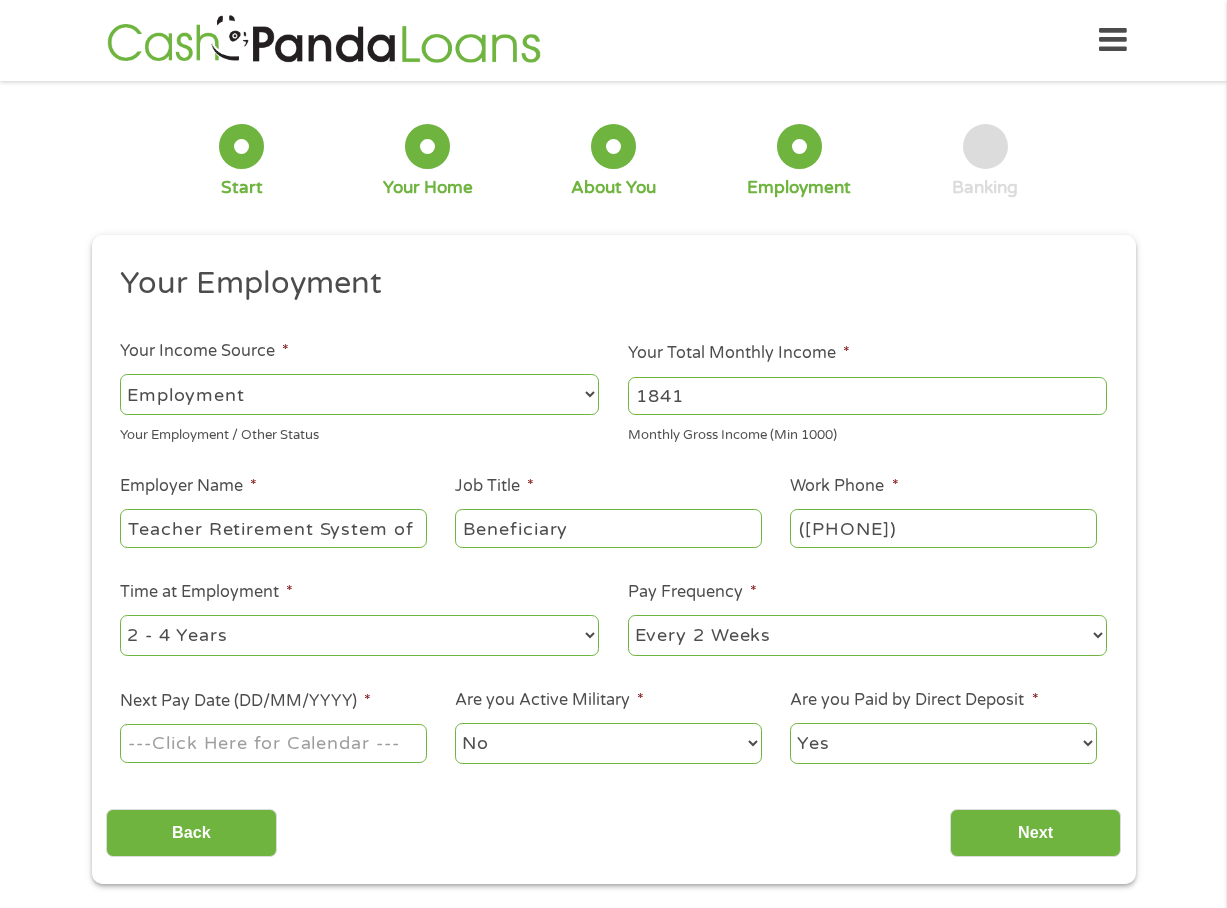 type on "[PHONE]" 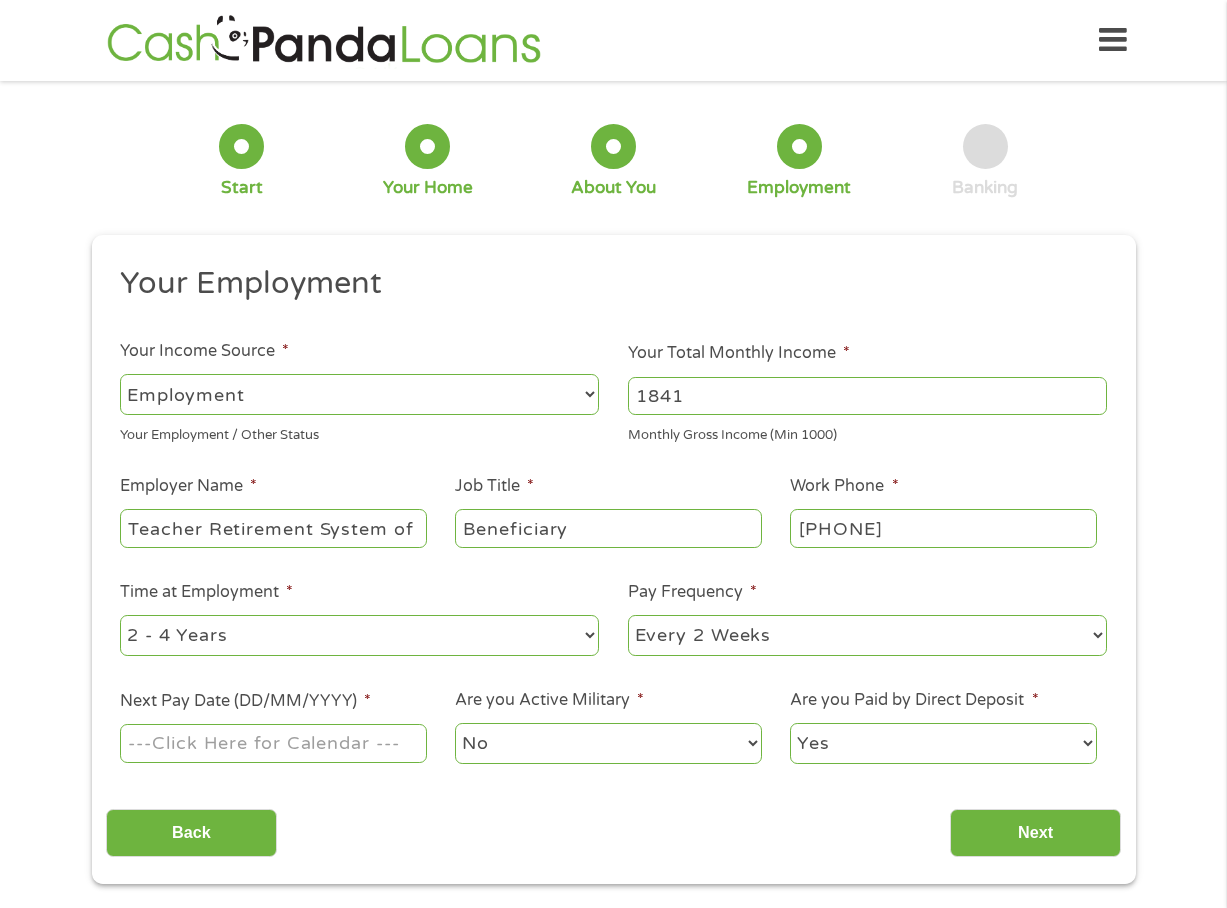 drag, startPoint x: 578, startPoint y: 644, endPoint x: 544, endPoint y: 659, distance: 37.161808 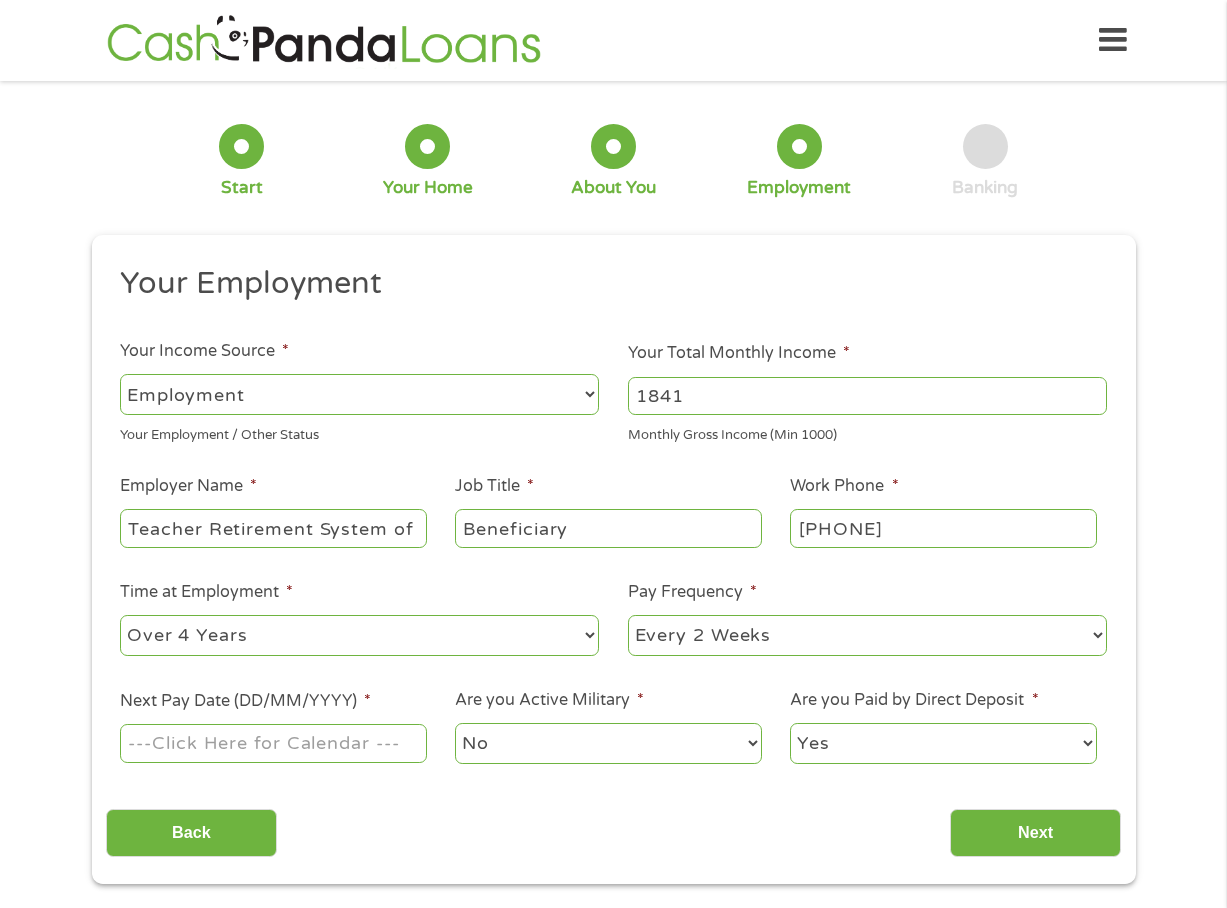 drag, startPoint x: 834, startPoint y: 633, endPoint x: 803, endPoint y: 658, distance: 39.824615 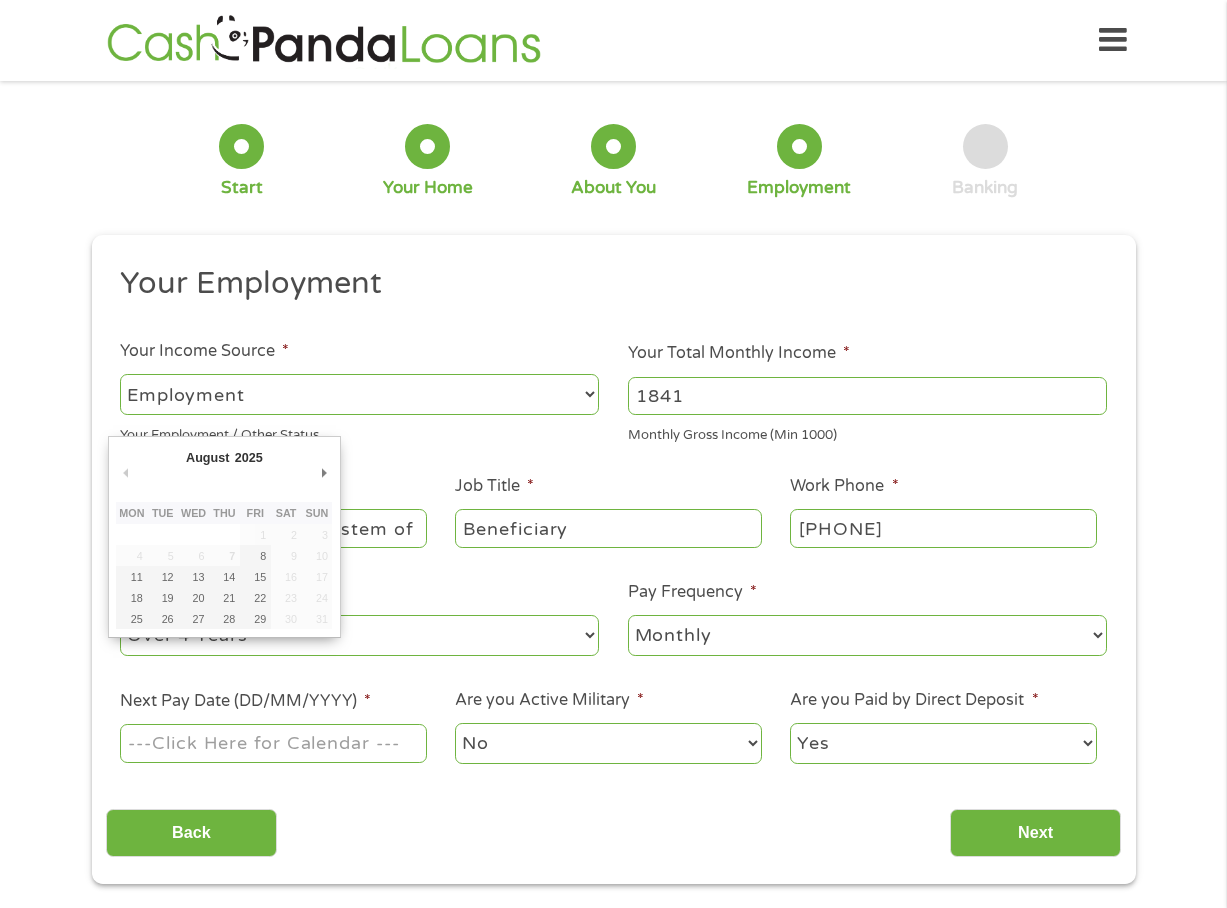 click on "Next Pay Date (DD/MM/YYYY) *" at bounding box center [273, 743] 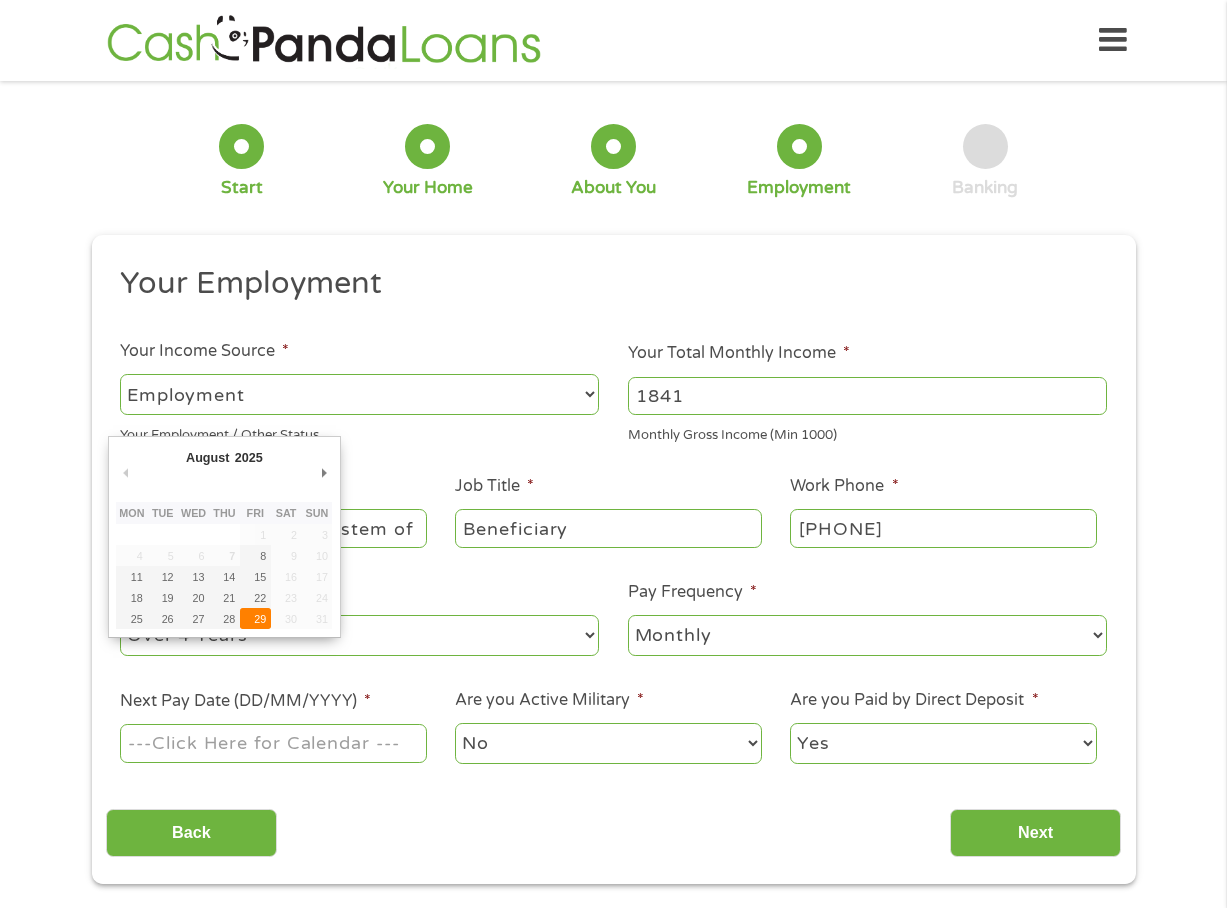 type on "29/08/2025" 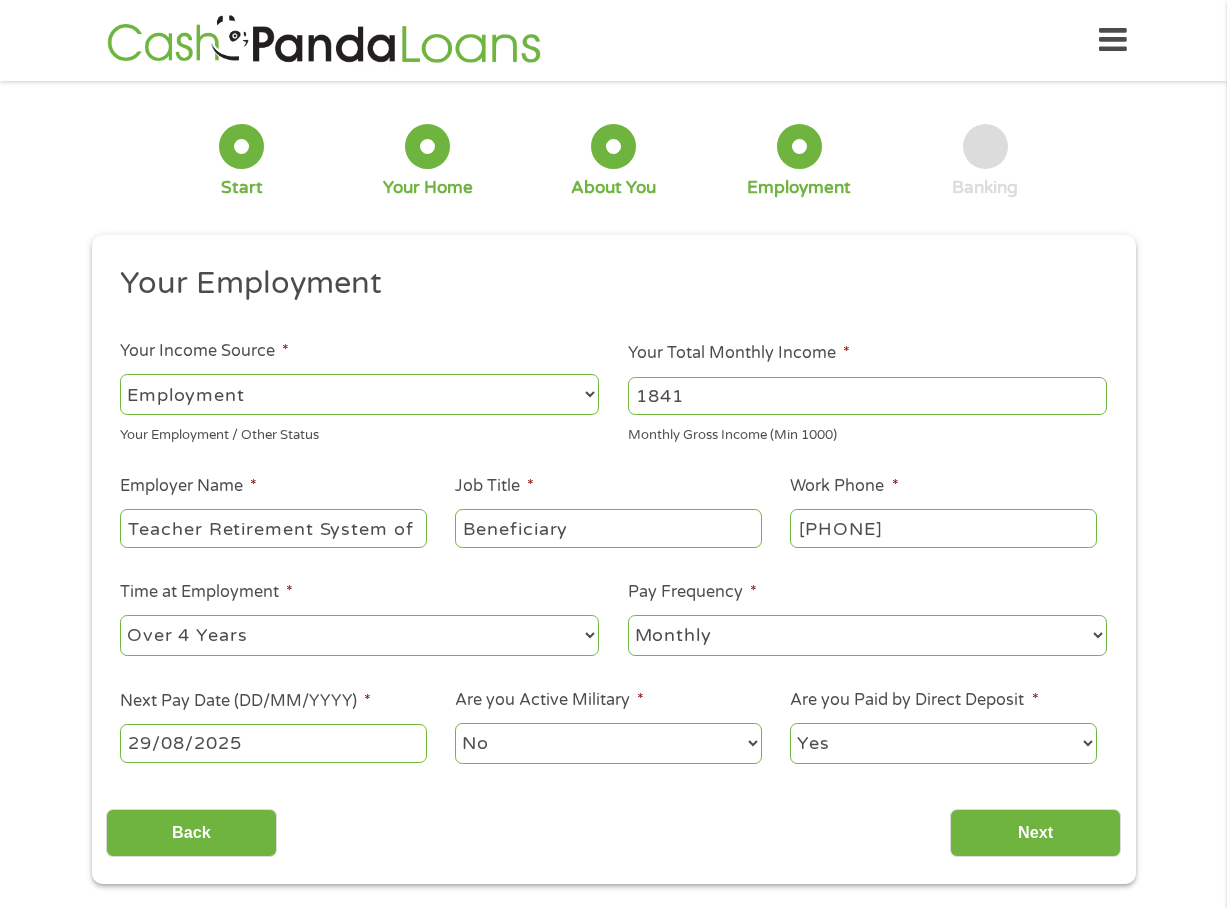 click on "No Yes" at bounding box center [608, 743] 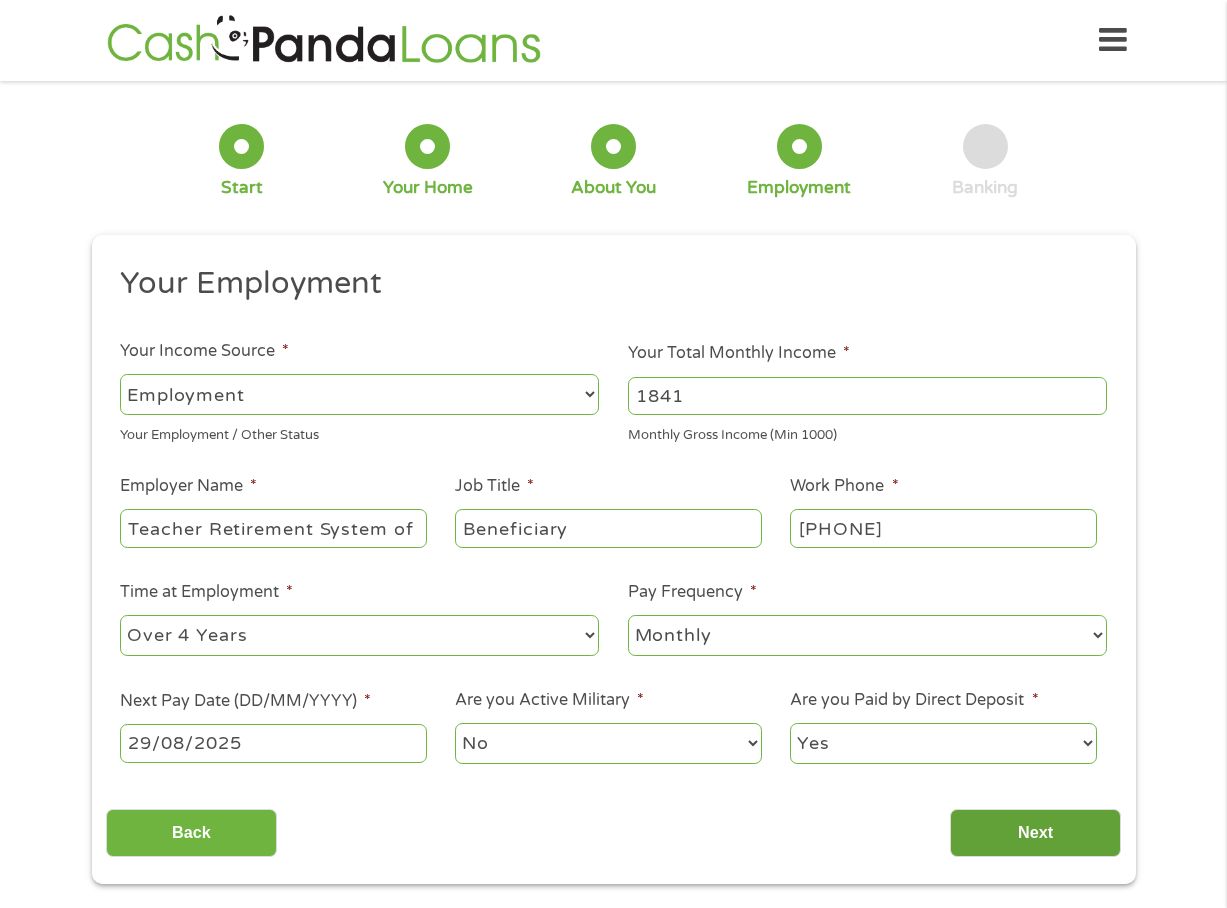 click on "Next" at bounding box center [1035, 833] 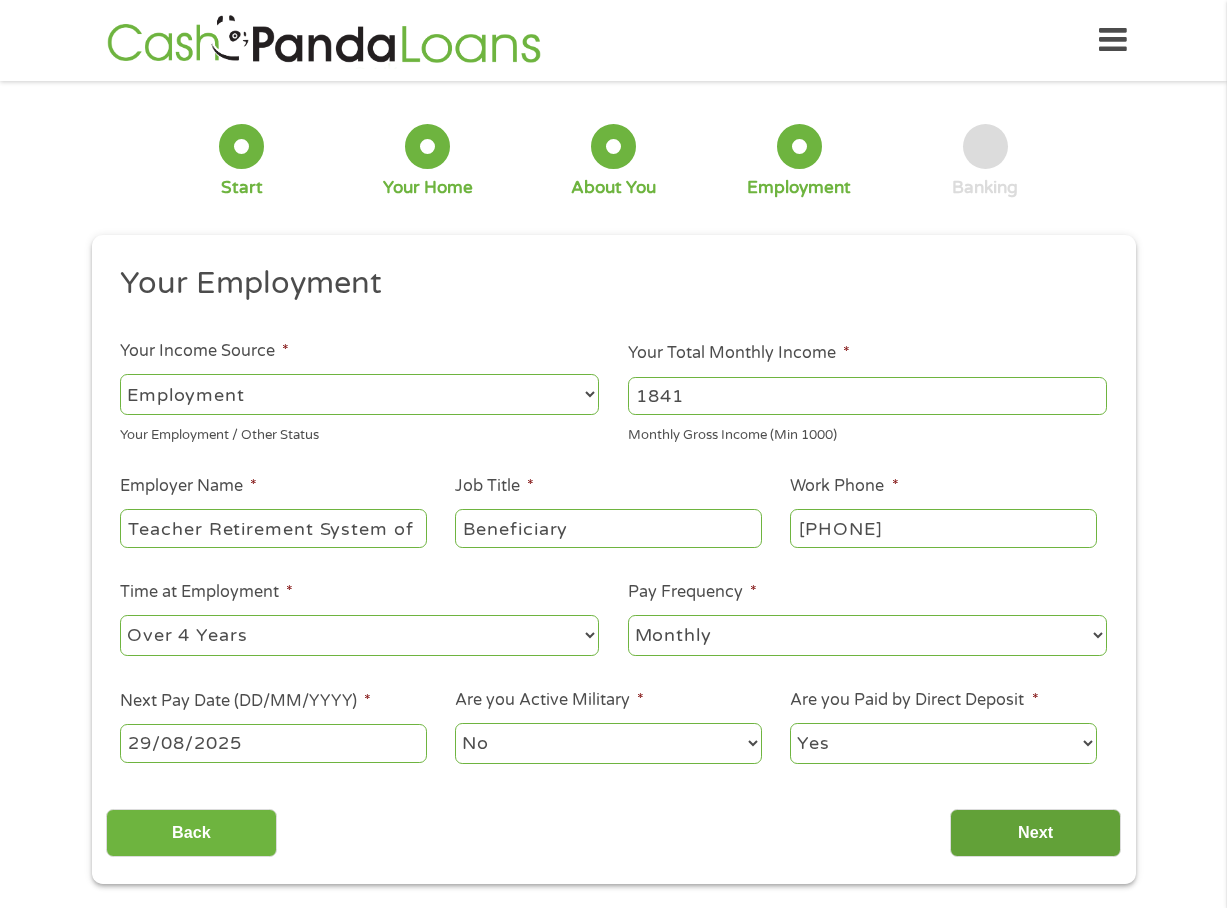 scroll, scrollTop: 8, scrollLeft: 8, axis: both 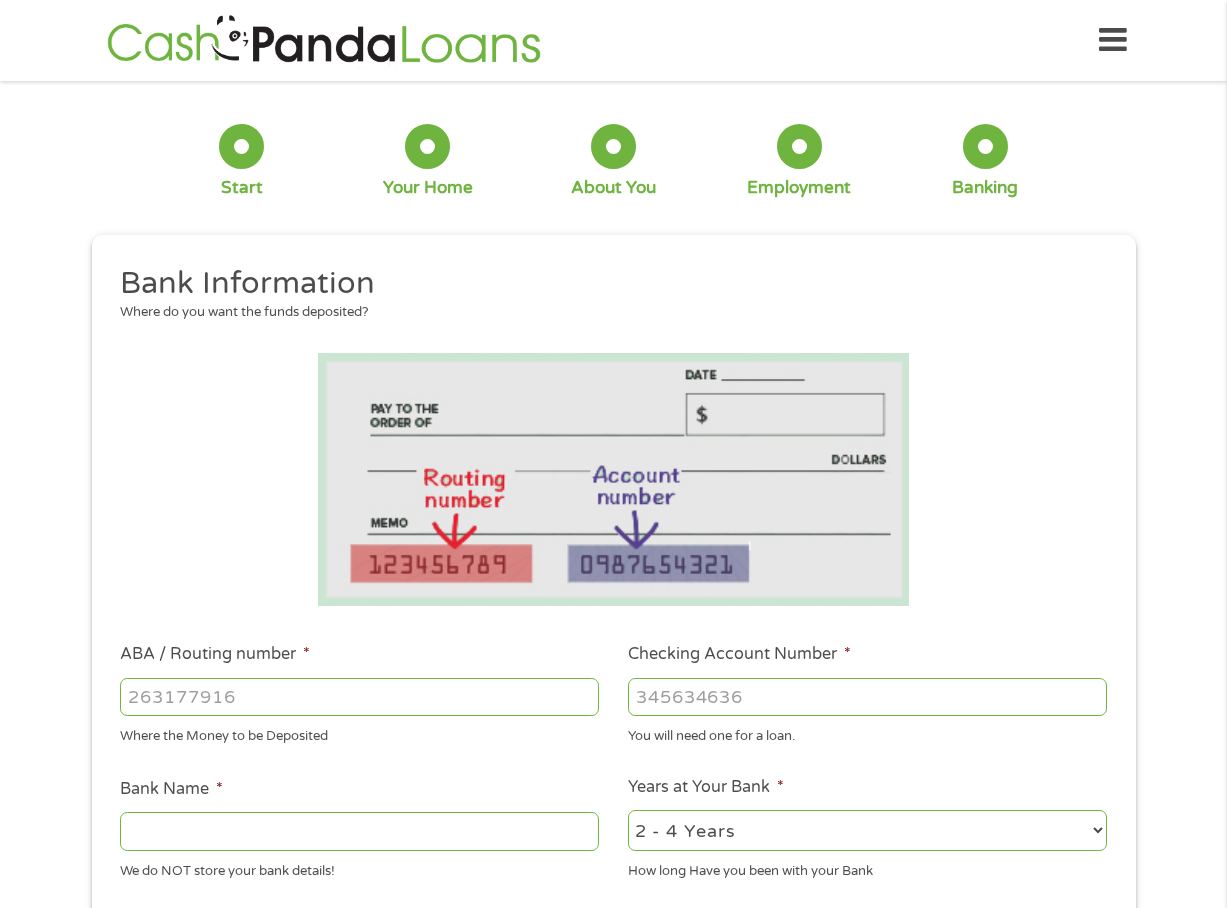 click on "ABA / Routing number *" at bounding box center [359, 697] 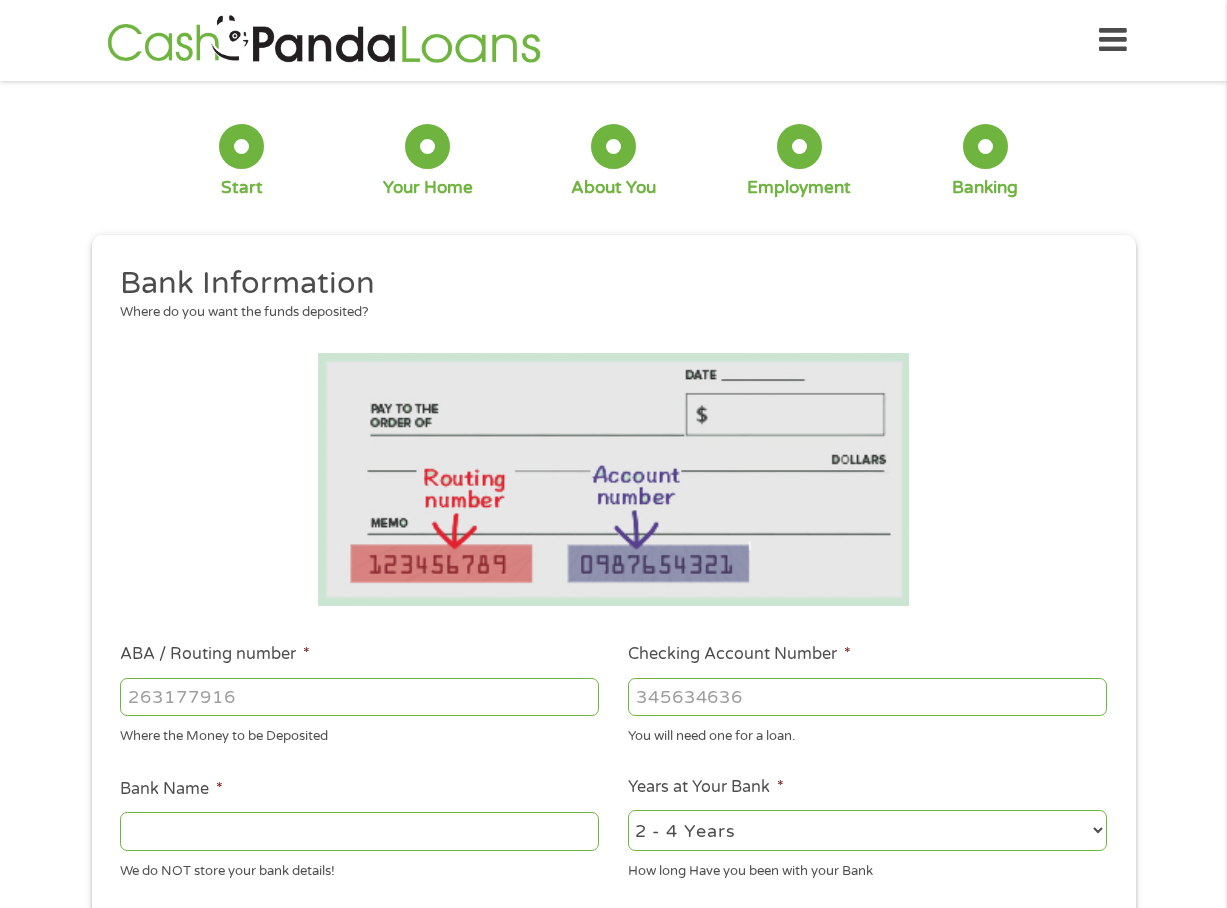 type on "[ACCOUNT_NUMBER]" 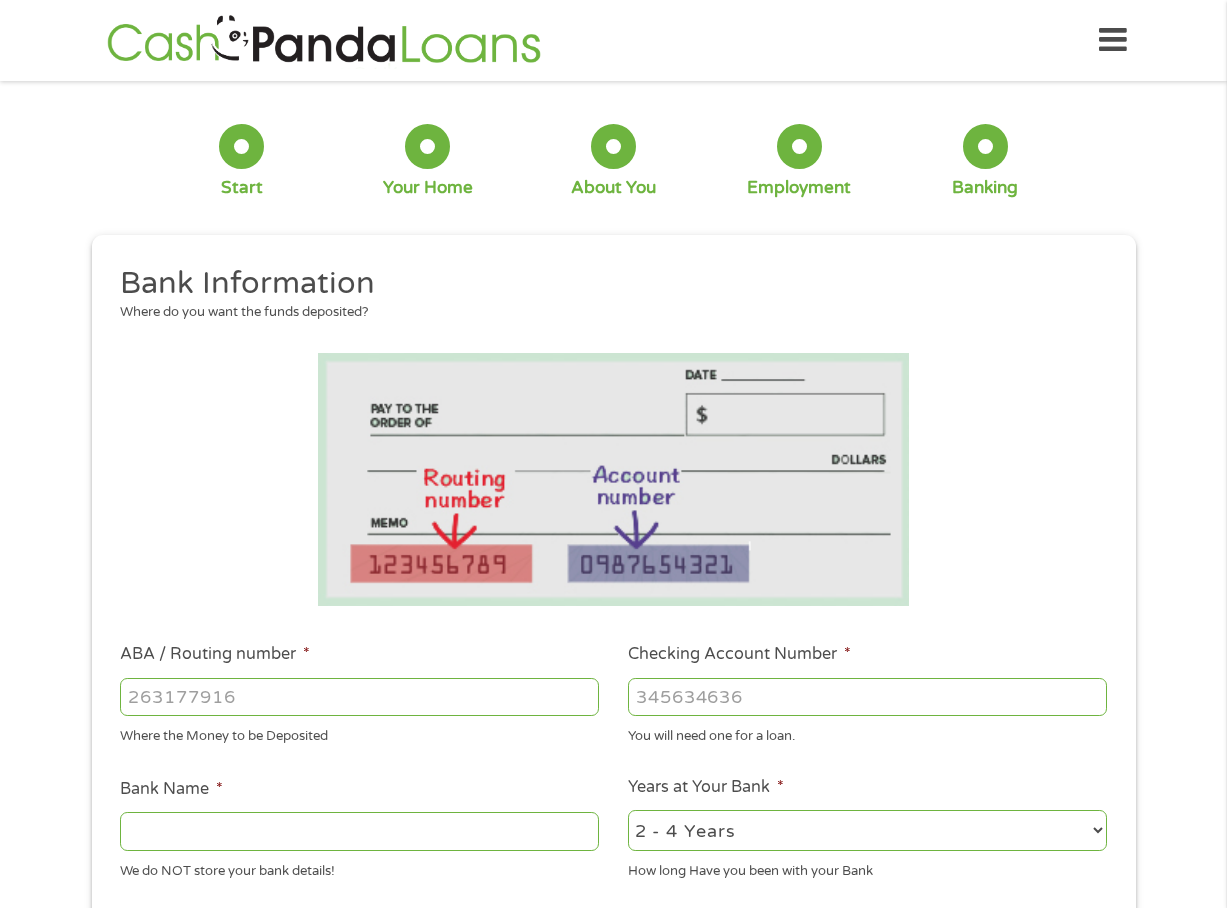 type on "FIRST NATIONAL BANK TEXAS" 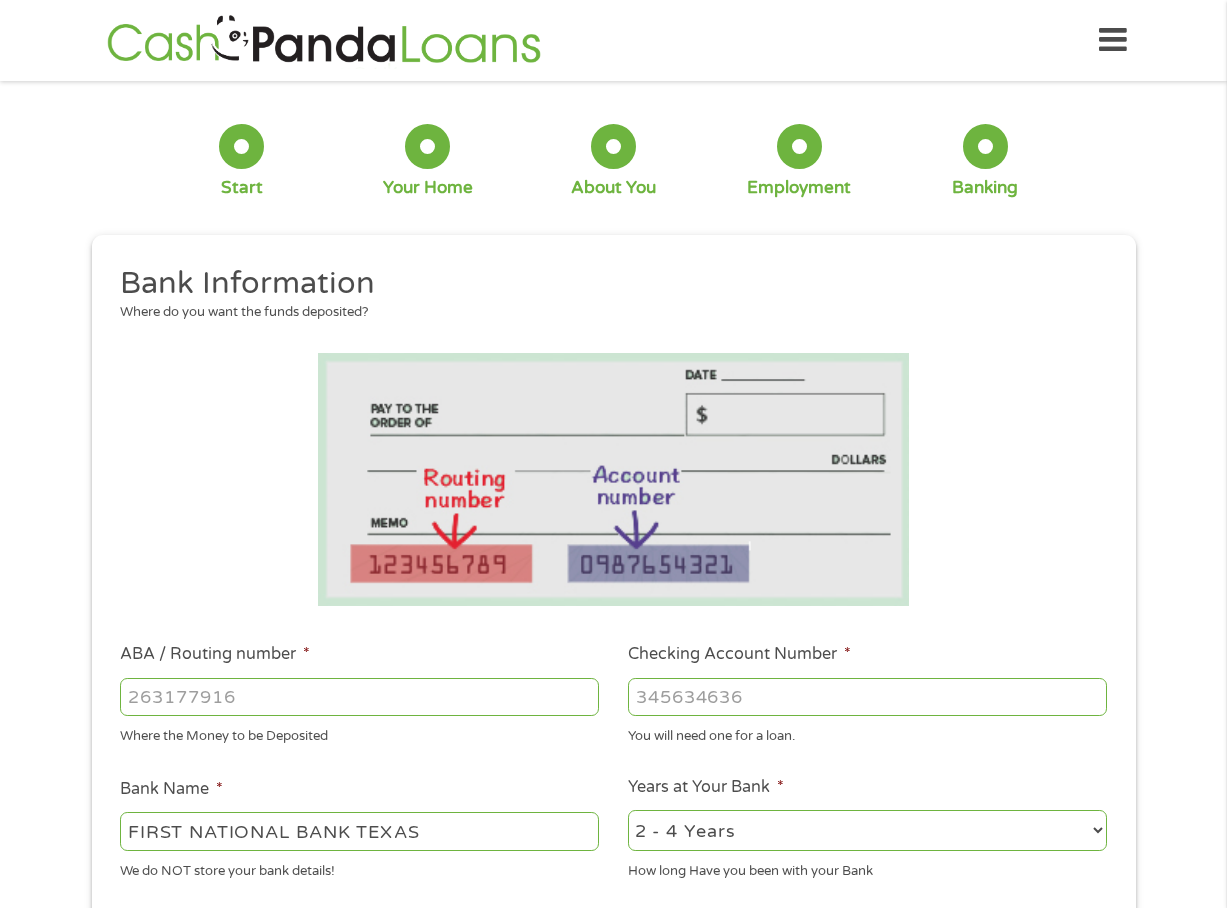 type on "[ACCOUNT_NUMBER]" 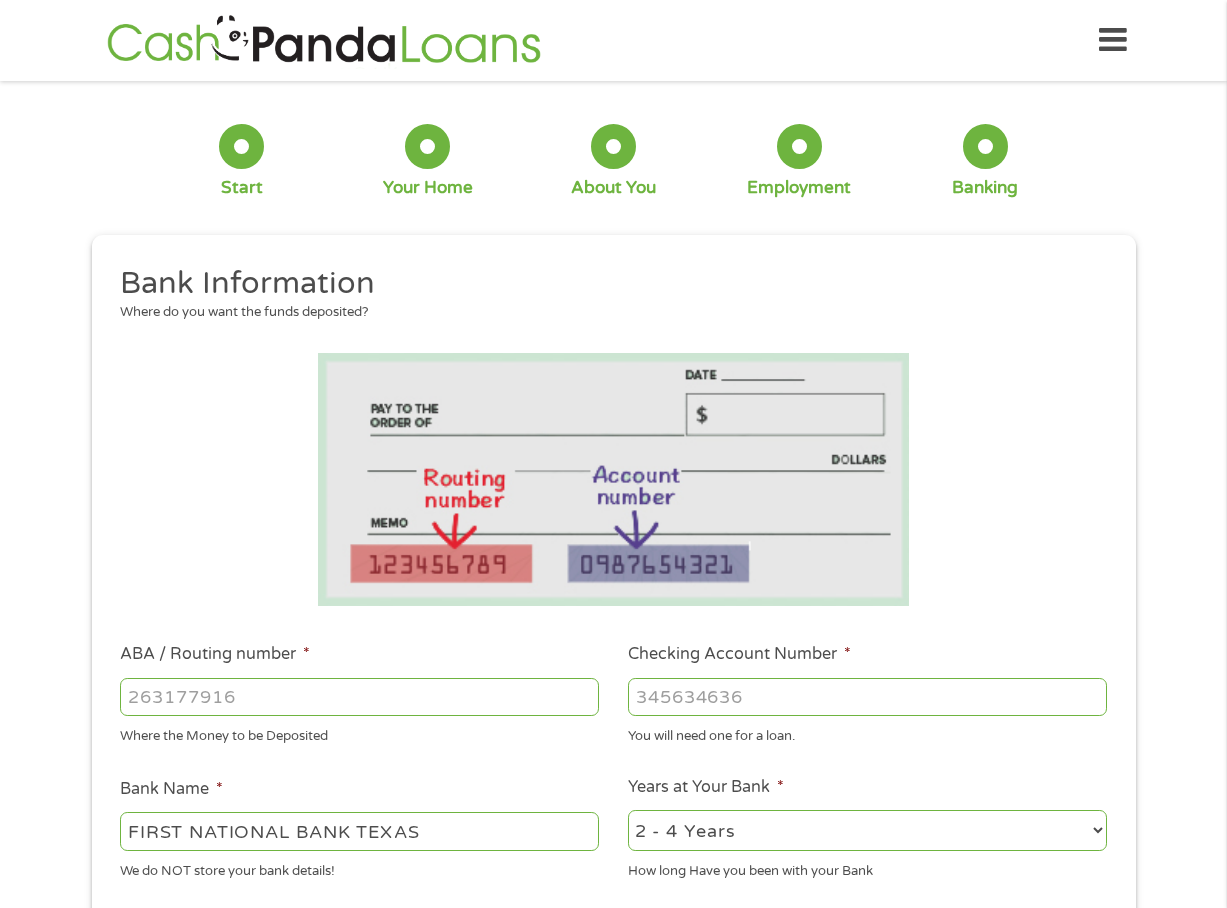 click on "Checking Account Number *" at bounding box center (867, 697) 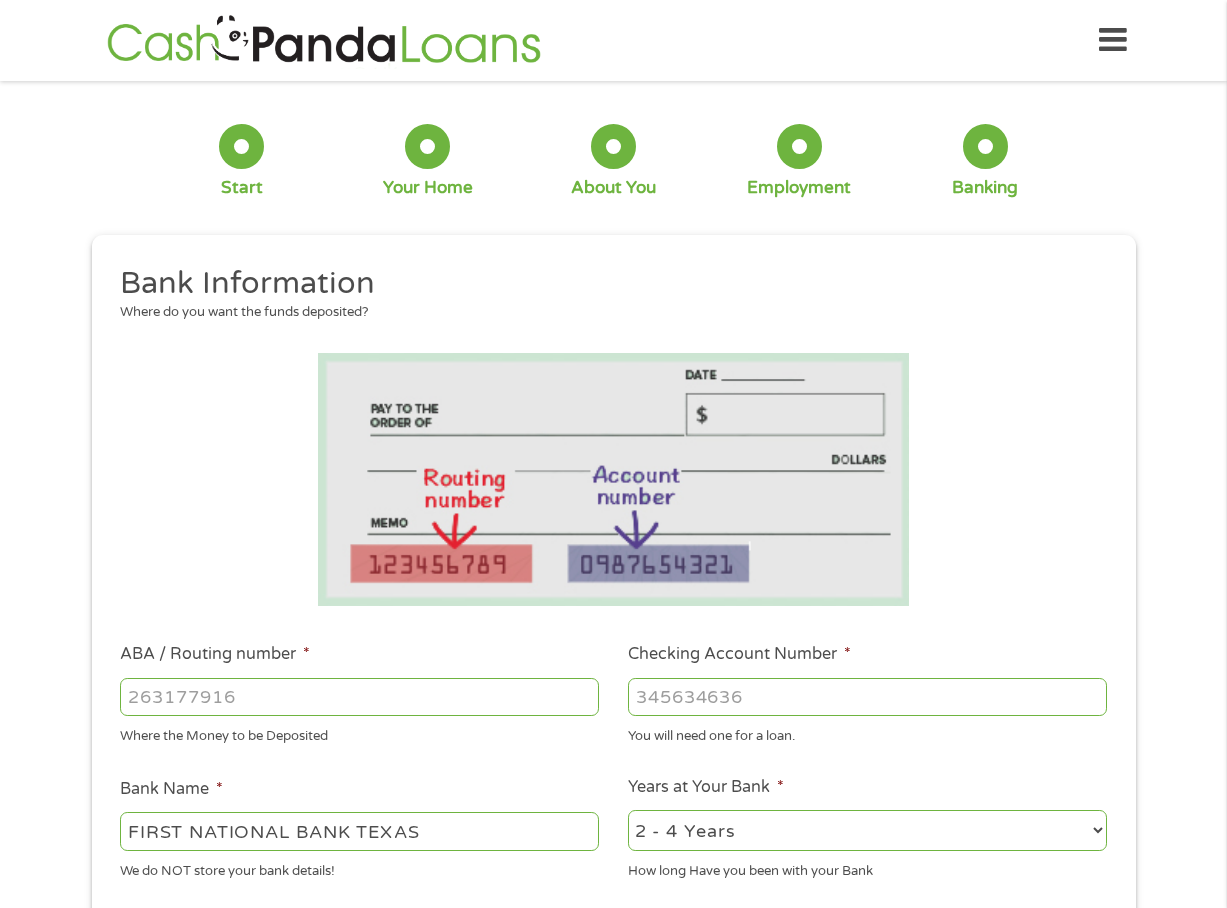 select on "60months" 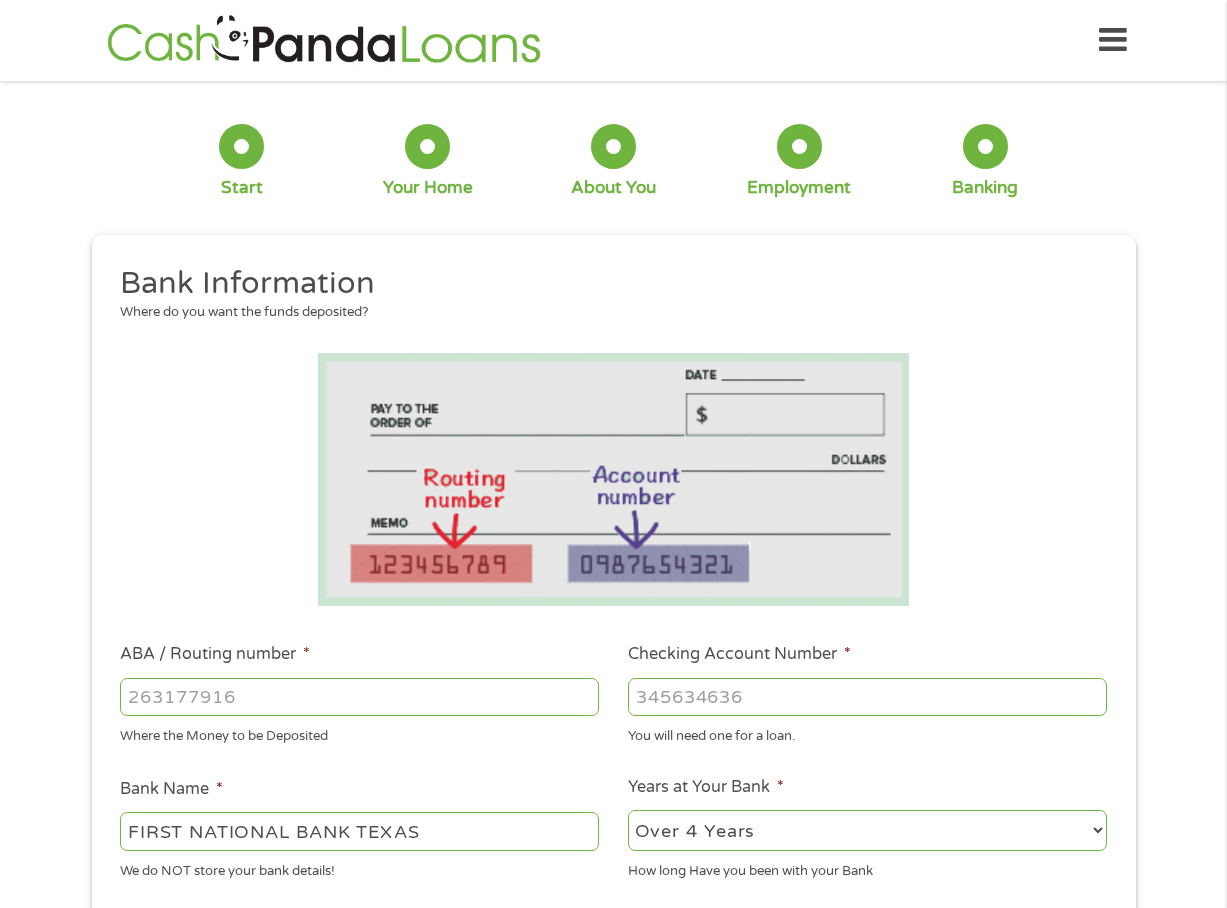 click on "2 - 4 Years 6 - 12 Months 1 - 2 Years Over 4 Years" at bounding box center (867, 830) 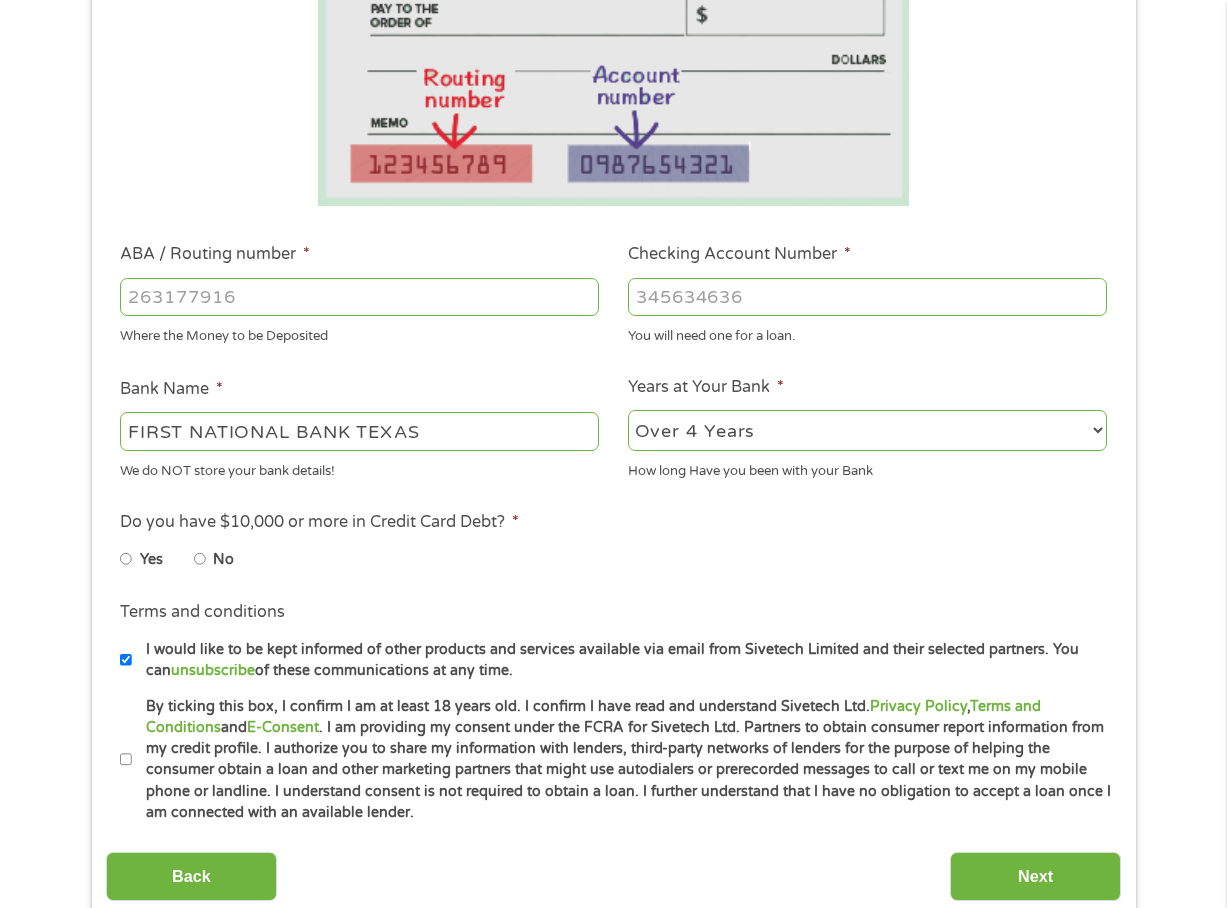click on "No" at bounding box center [200, 559] 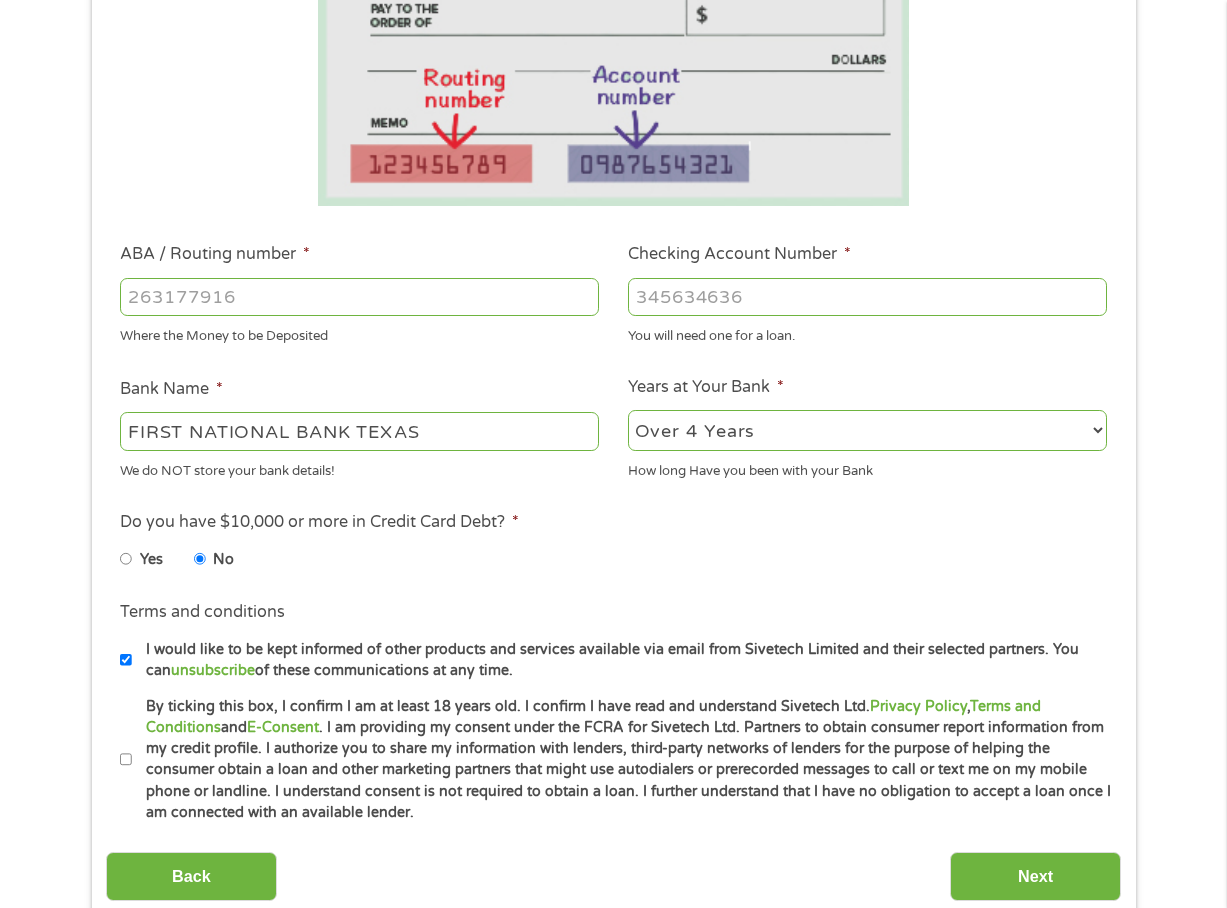 scroll, scrollTop: 600, scrollLeft: 0, axis: vertical 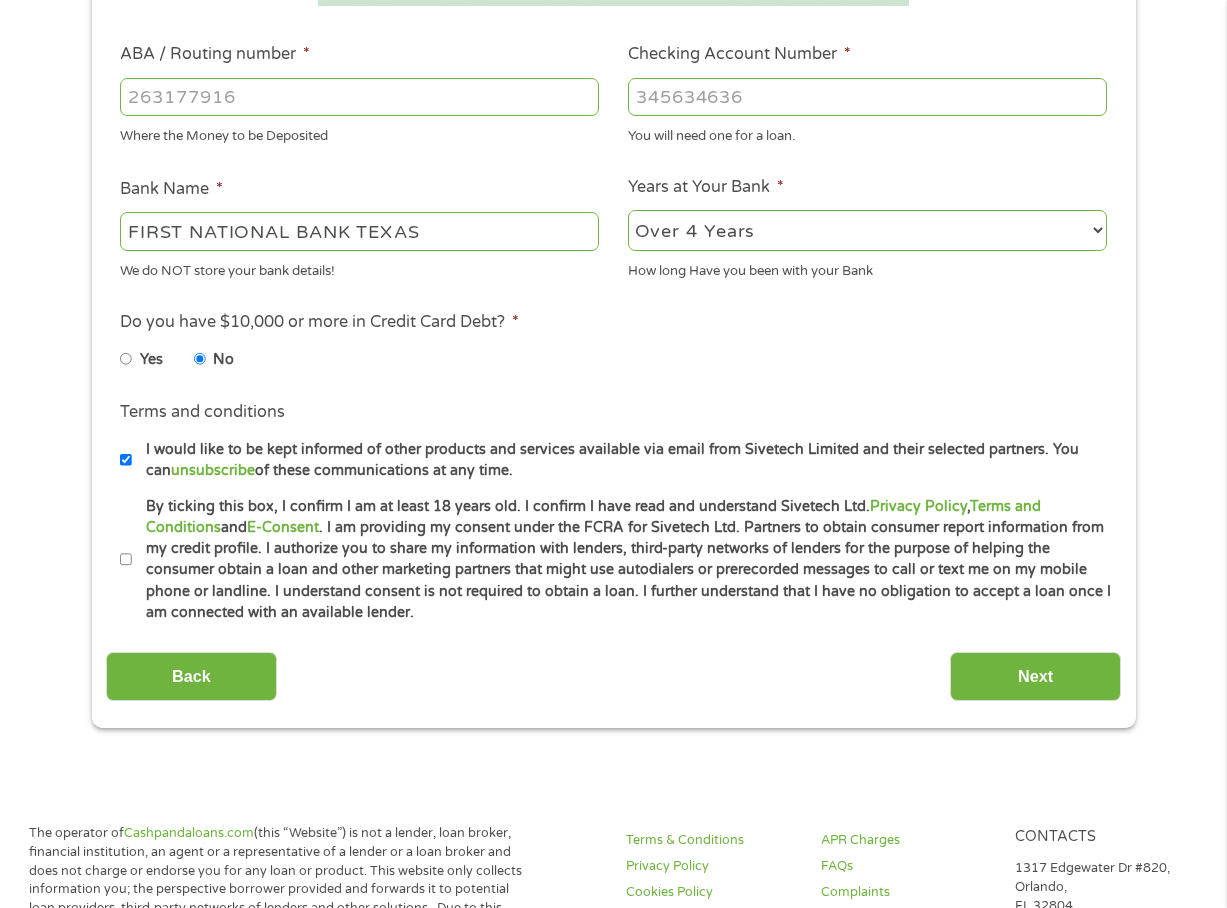 click on "I would like to be kept informed of other products and services available via email from Sivetech Limited and their selected partners. You can   unsubscribe   of these communications at any time." at bounding box center (126, 460) 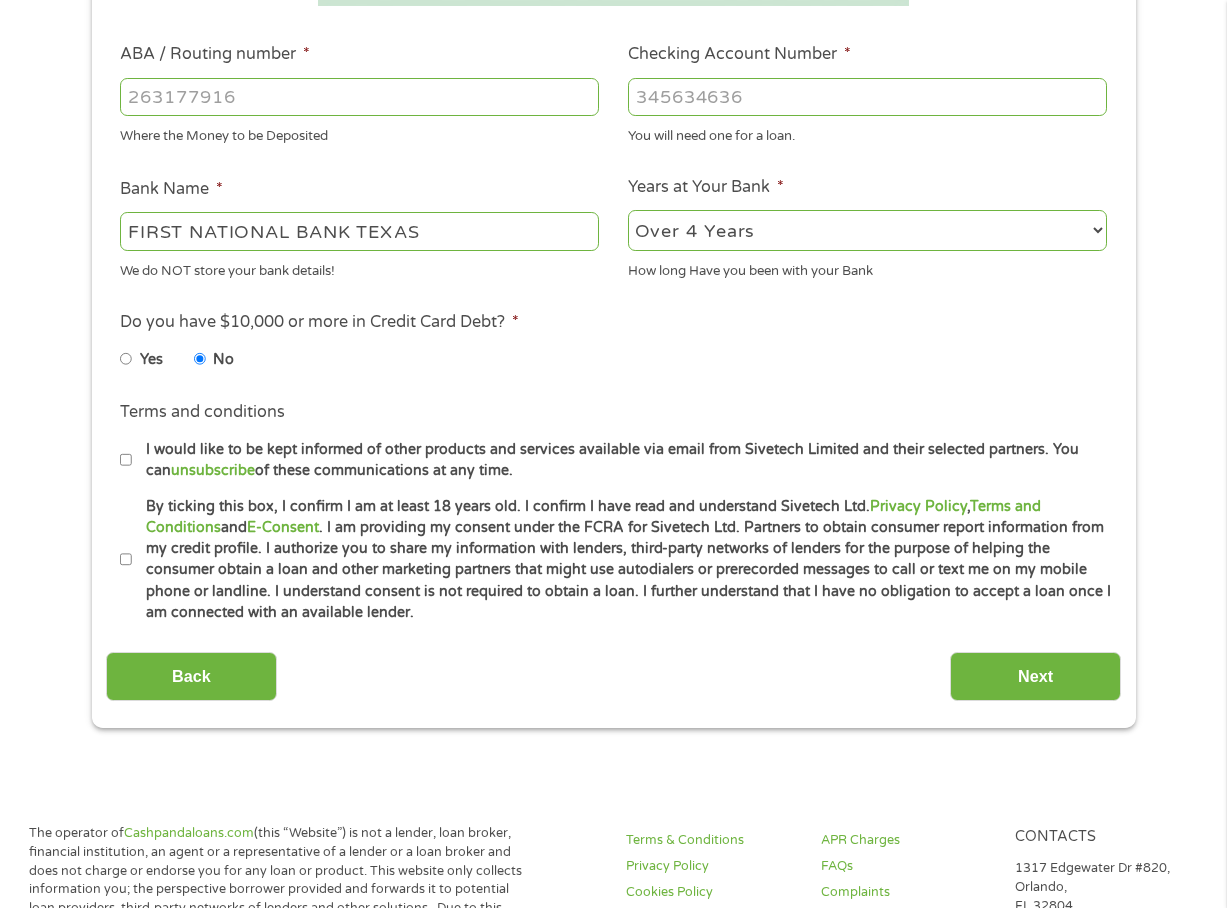 click on "By ticking this box, I confirm I am at least 18 years old. I confirm I have read and understand Sivetech Ltd.  Privacy Policy ,  Terms and Conditions  and  E-Consent . I am providing my consent under the FCRA for Sivetech Ltd. Partners to obtain consumer report information from my credit profile. I authorize you to share my information with lenders, third-party networks of lenders for the purpose of helping the consumer obtain a loan and other marketing partners that might use autodialers or prerecorded messages to call or text me on my mobile phone or landline. I understand consent is not required to obtain a loan. I further understand that I have no obligation to accept a loan once I am connected with an available lender." at bounding box center [126, 560] 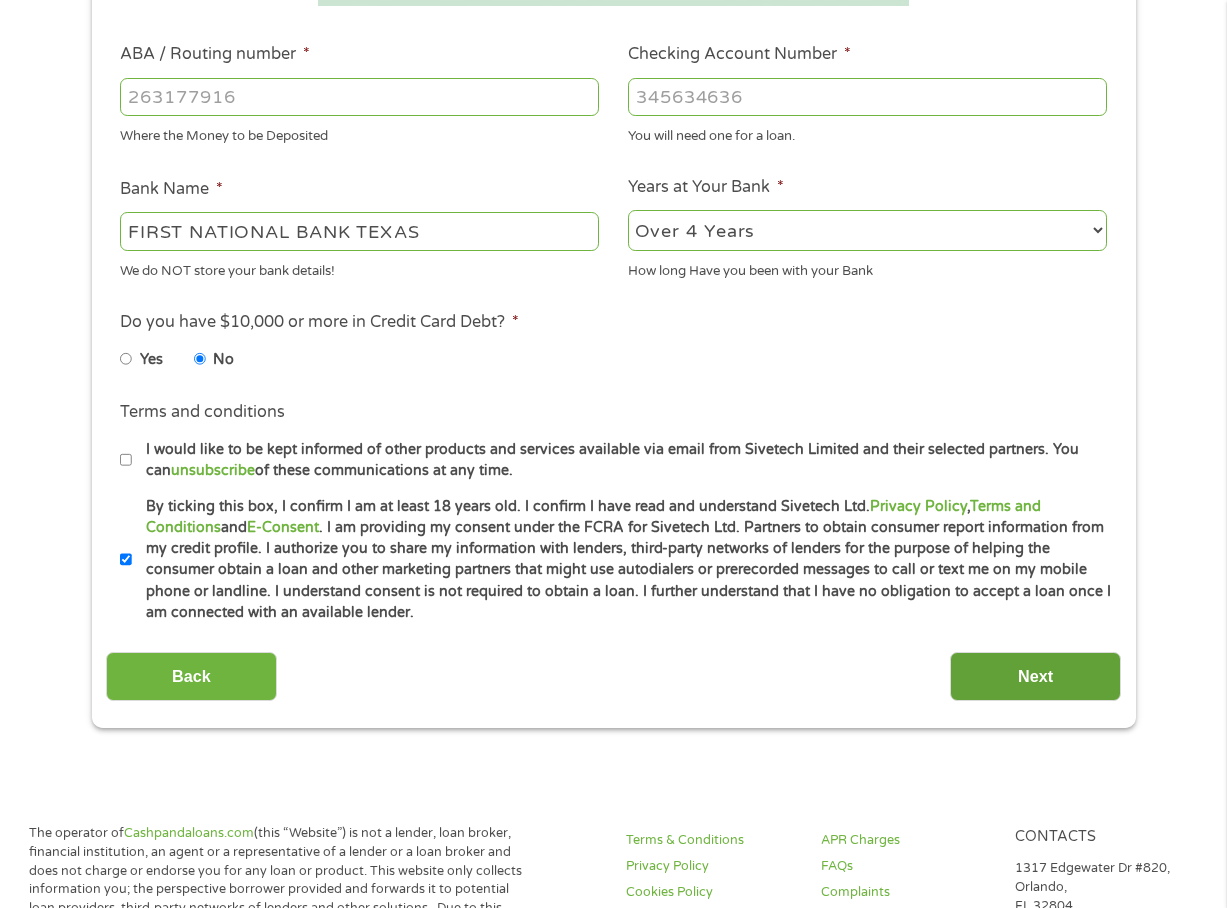 click on "Next" at bounding box center (1035, 676) 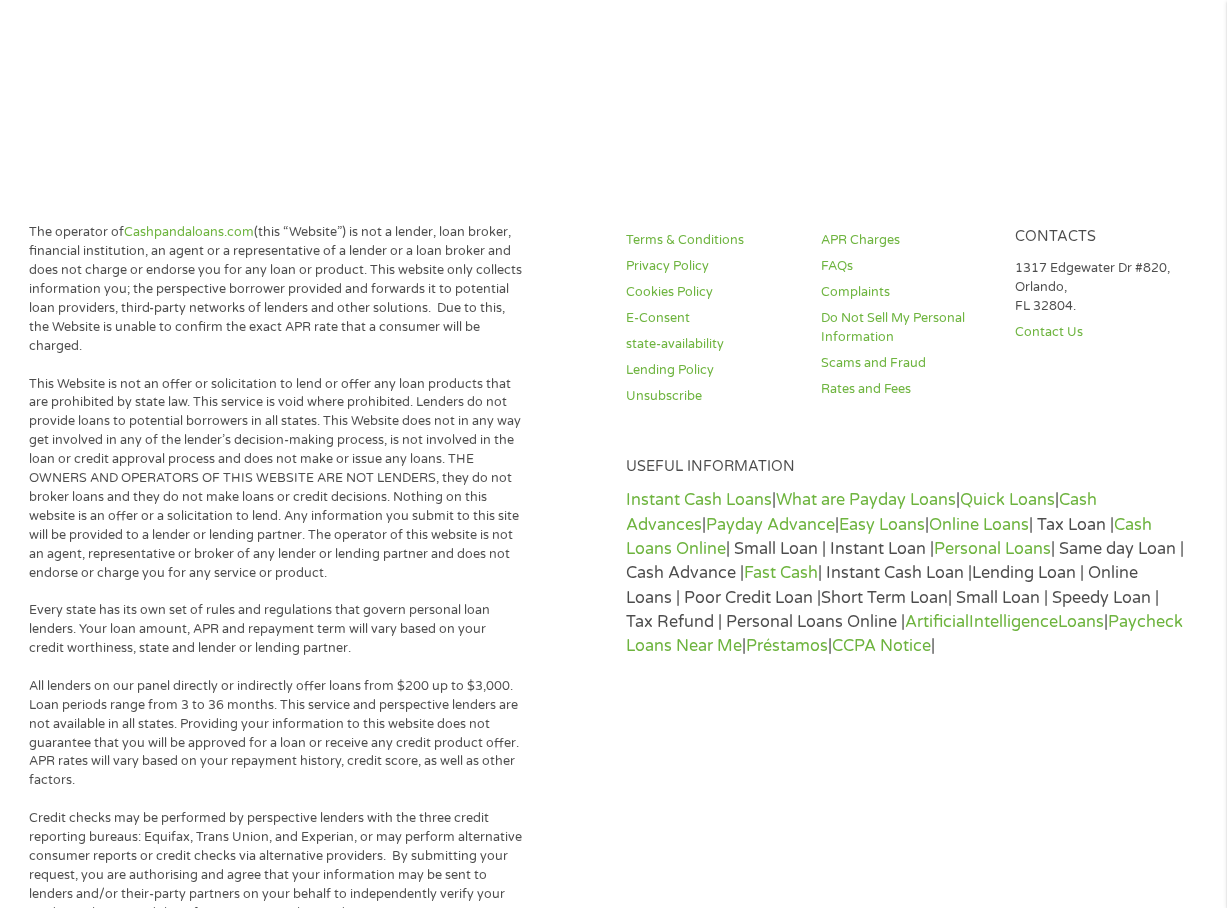 scroll, scrollTop: 8, scrollLeft: 8, axis: both 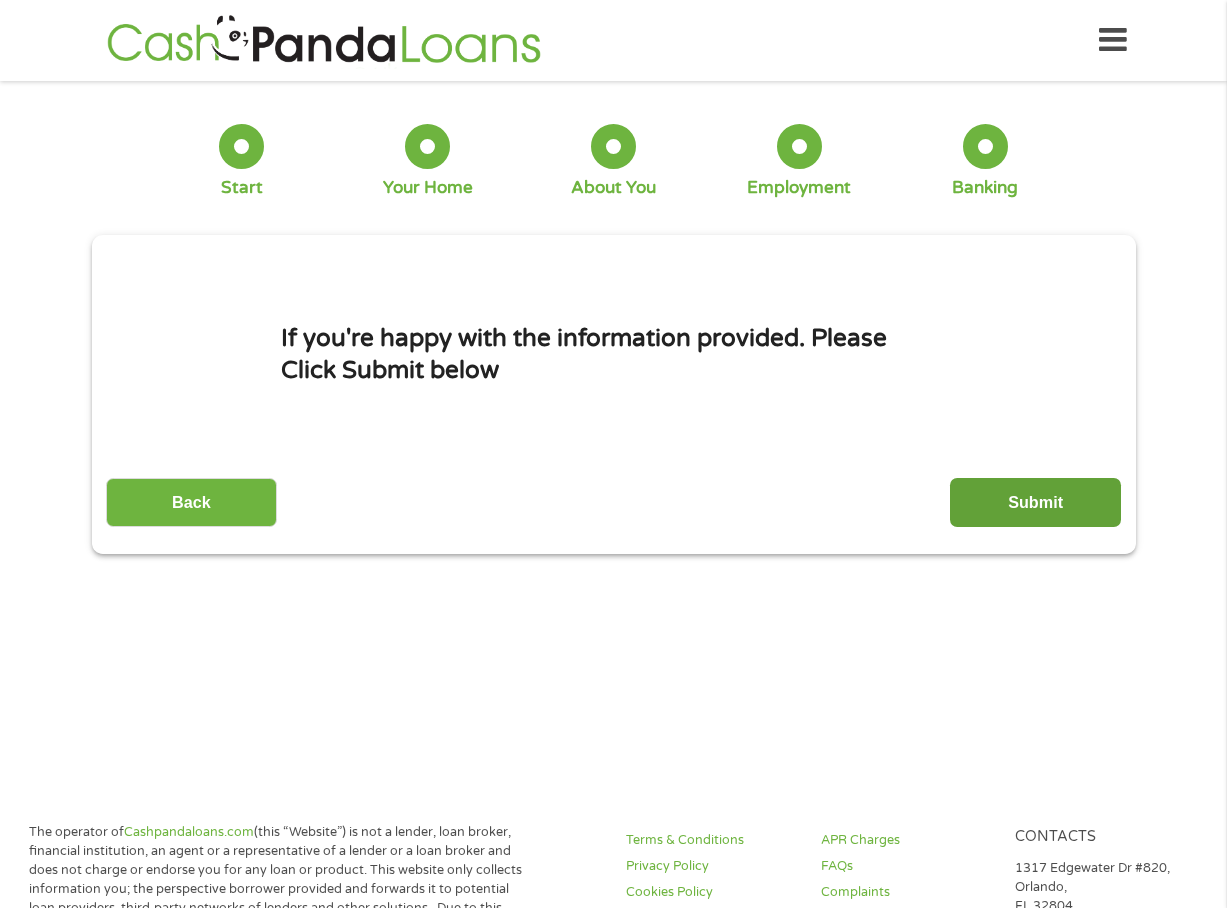 click on "Submit" at bounding box center [1035, 502] 